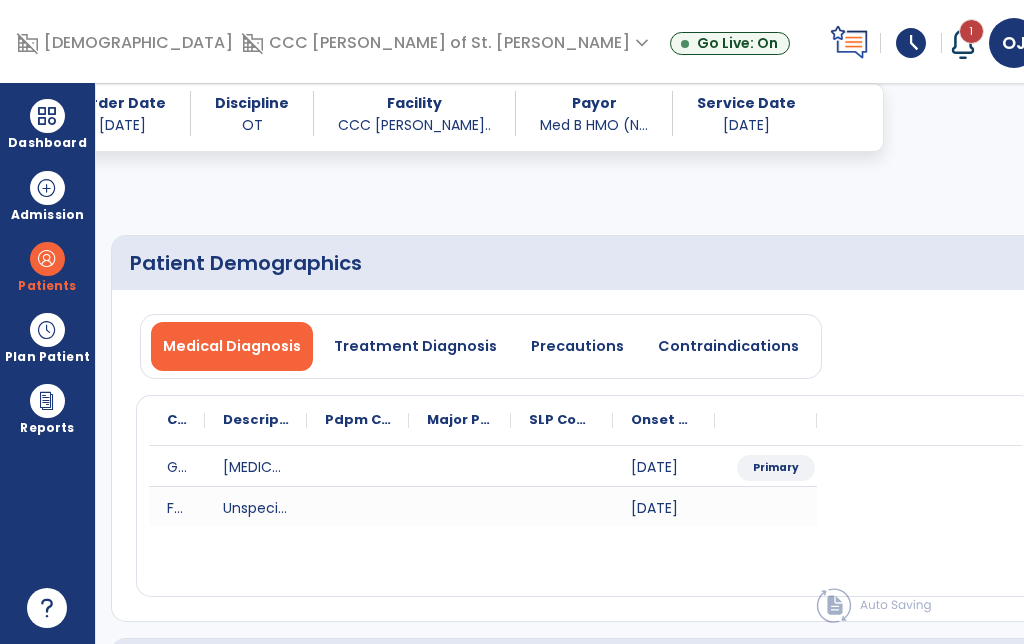 select on "*" 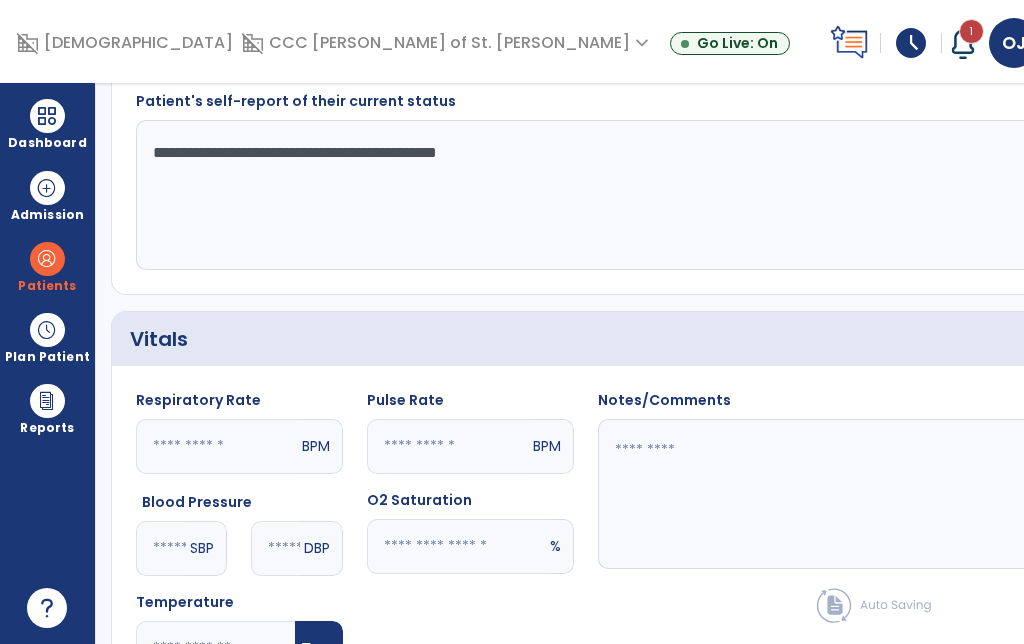 click on "Quick Links  Patient Demographics   Patient Demographics   Subjective Assessment   Subjective Assessment   Vitals   Vitals   Treatment   Treatment   Patient Goals   Patient Goals   Response To Treatment   Response To Treatment   Plan For Next Treatment   Plan For Next Treatment" 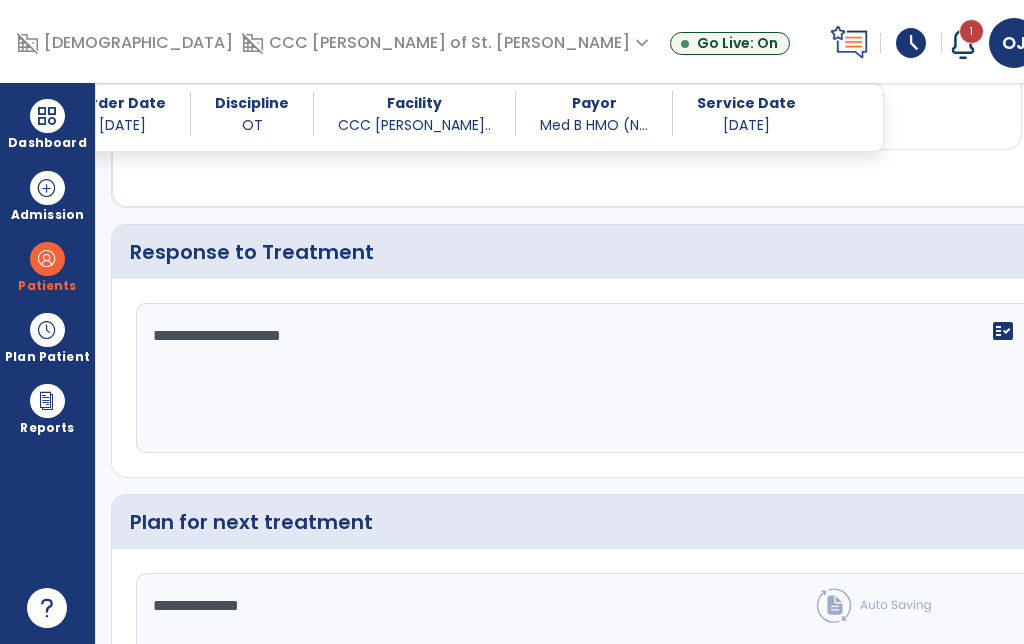 scroll, scrollTop: 2337, scrollLeft: 0, axis: vertical 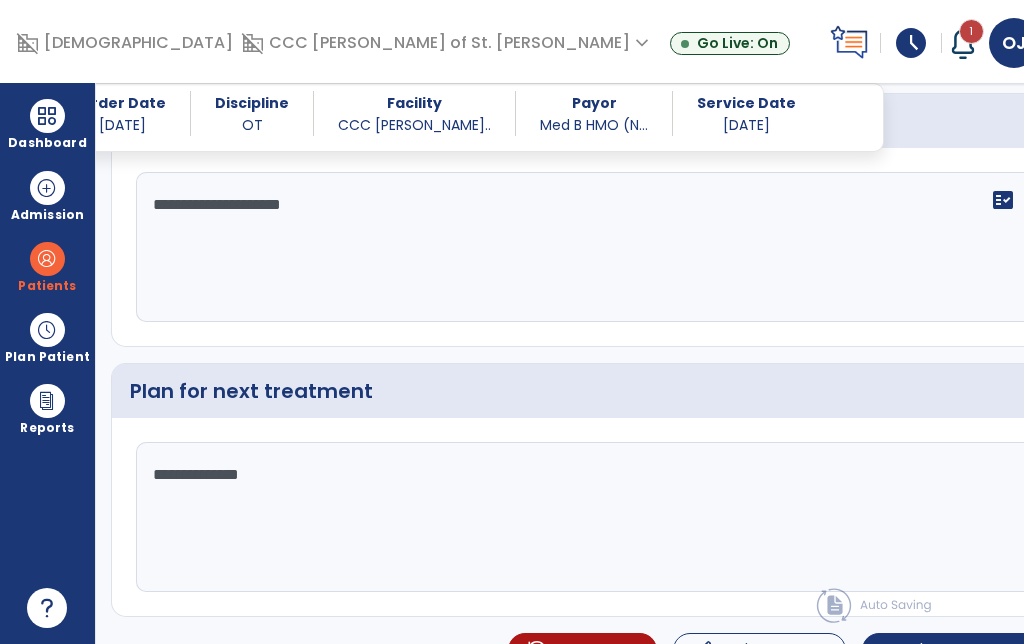 click on "chevron_right" 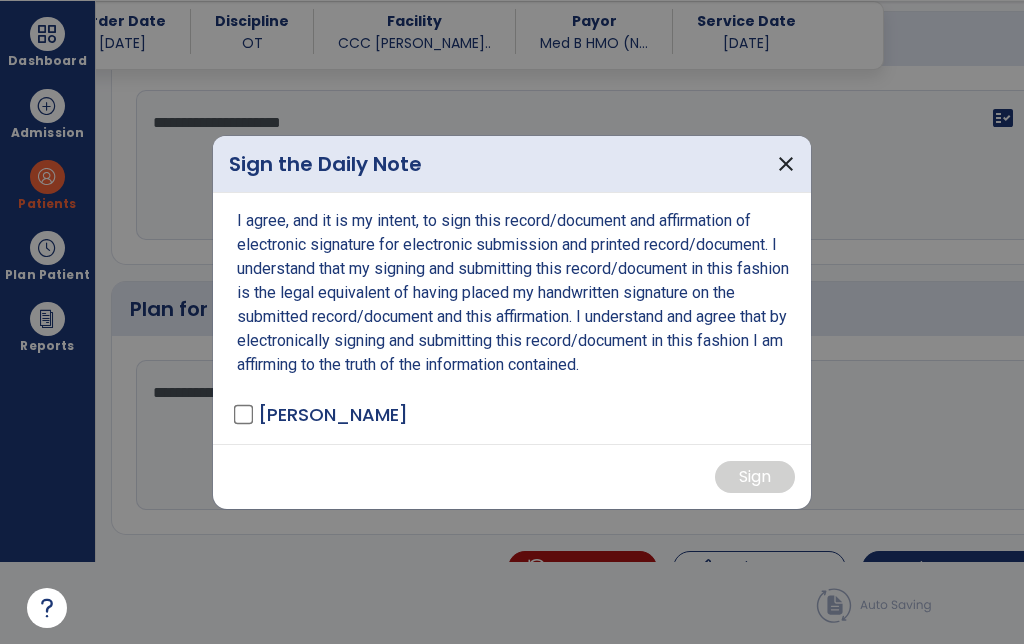 scroll, scrollTop: 0, scrollLeft: 0, axis: both 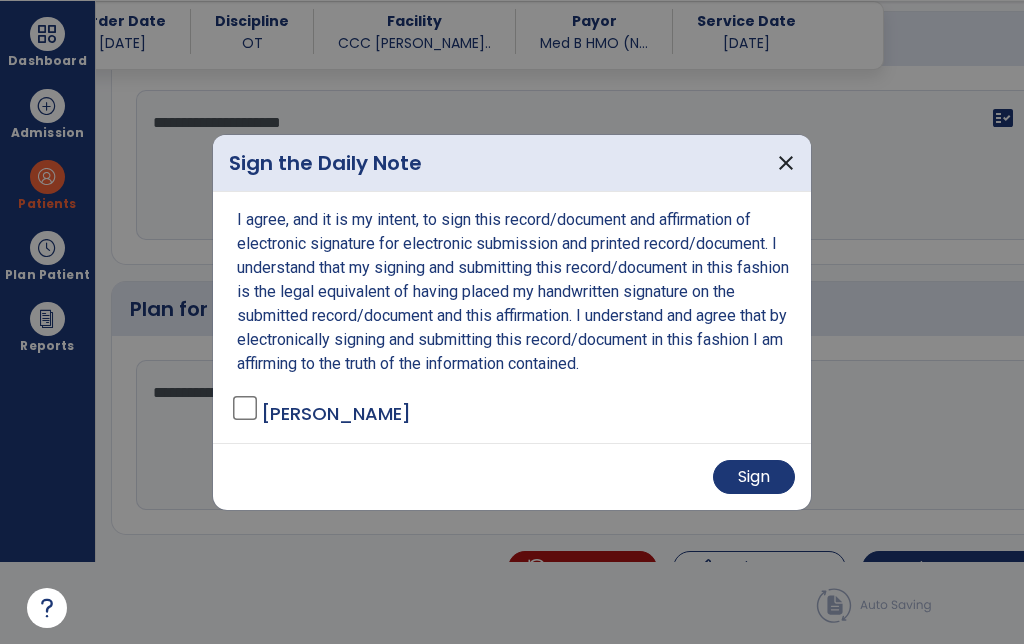 click on "Sign" at bounding box center [754, 477] 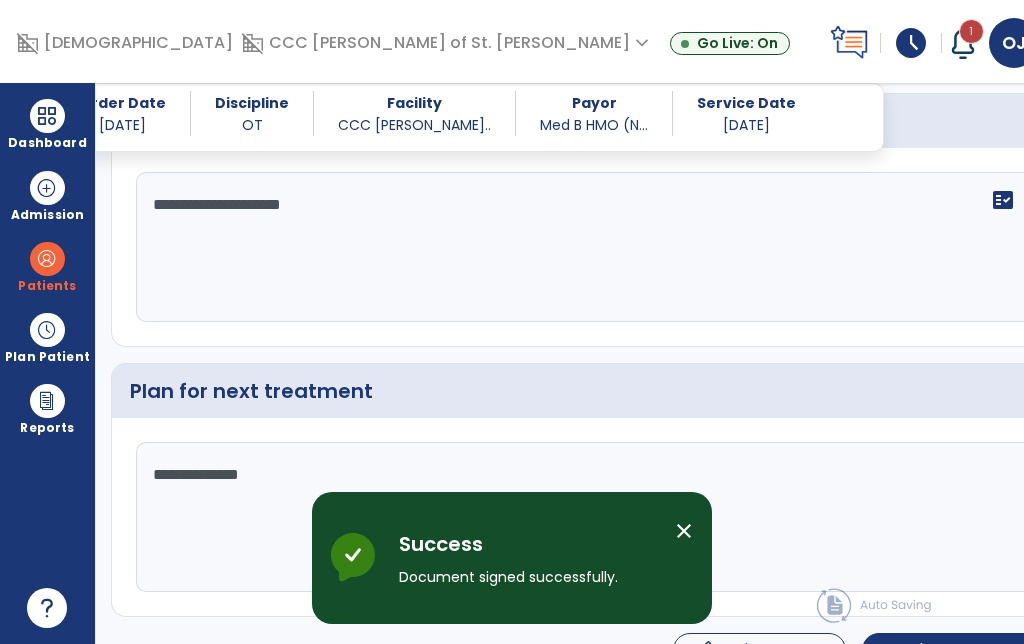 scroll, scrollTop: 0, scrollLeft: 0, axis: both 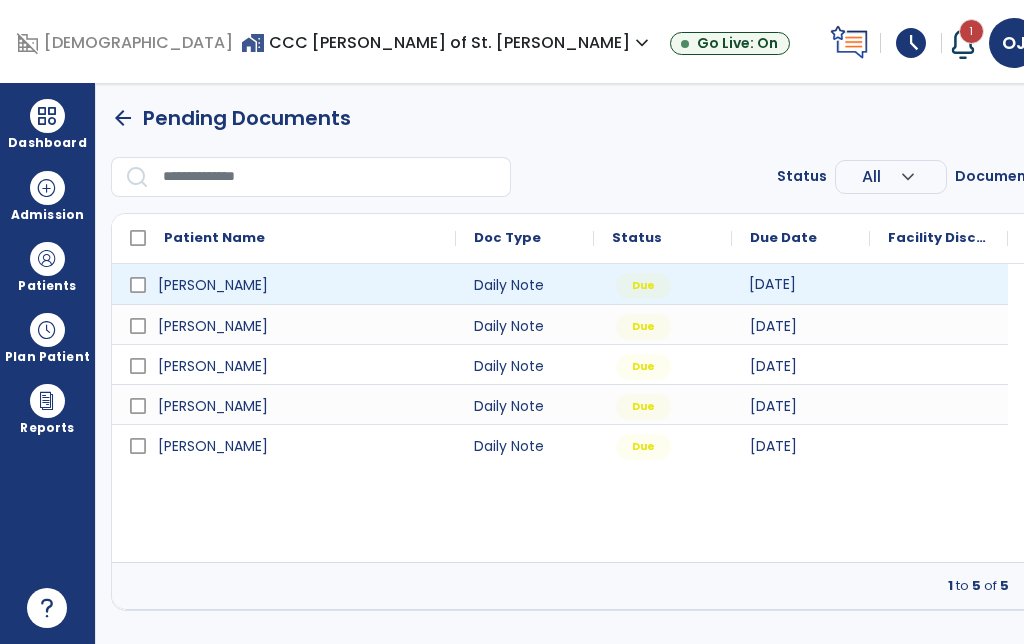 click on "[DATE]" at bounding box center [801, 284] 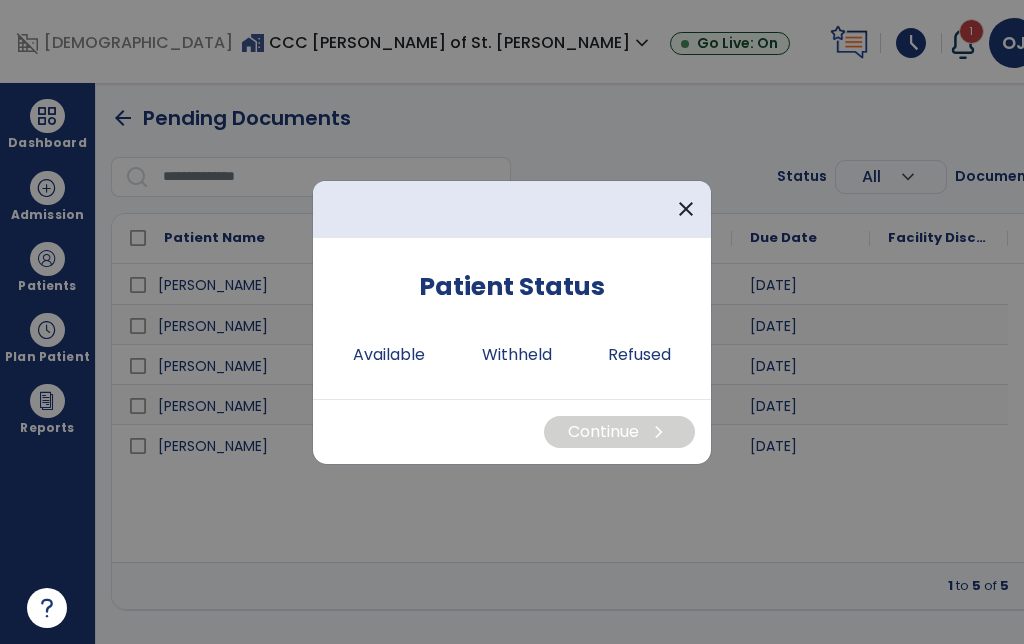 click on "Available" at bounding box center (389, 355) 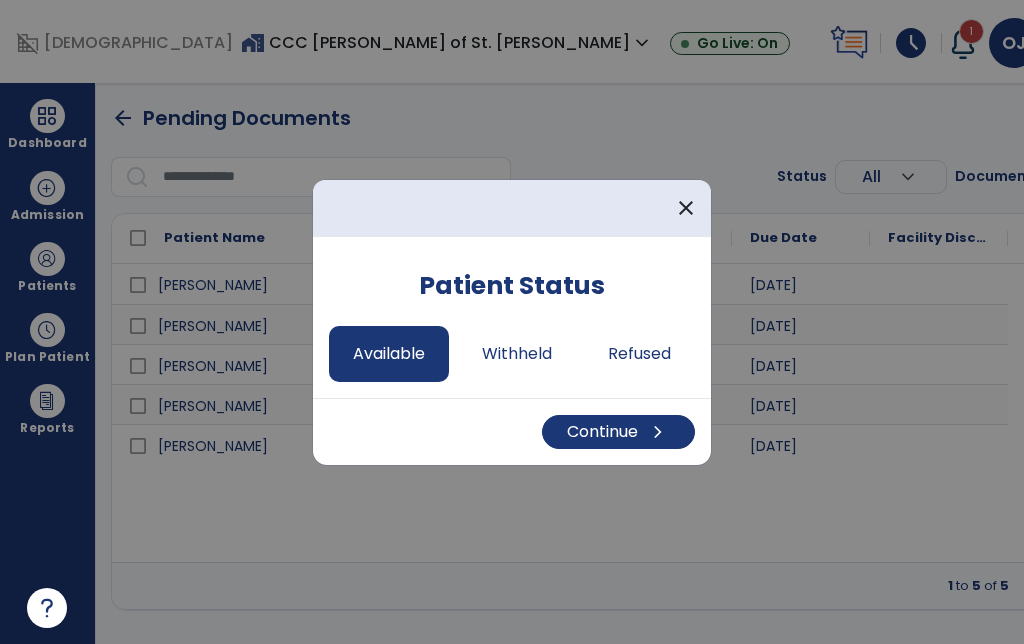 click on "Continue   chevron_right" at bounding box center [618, 432] 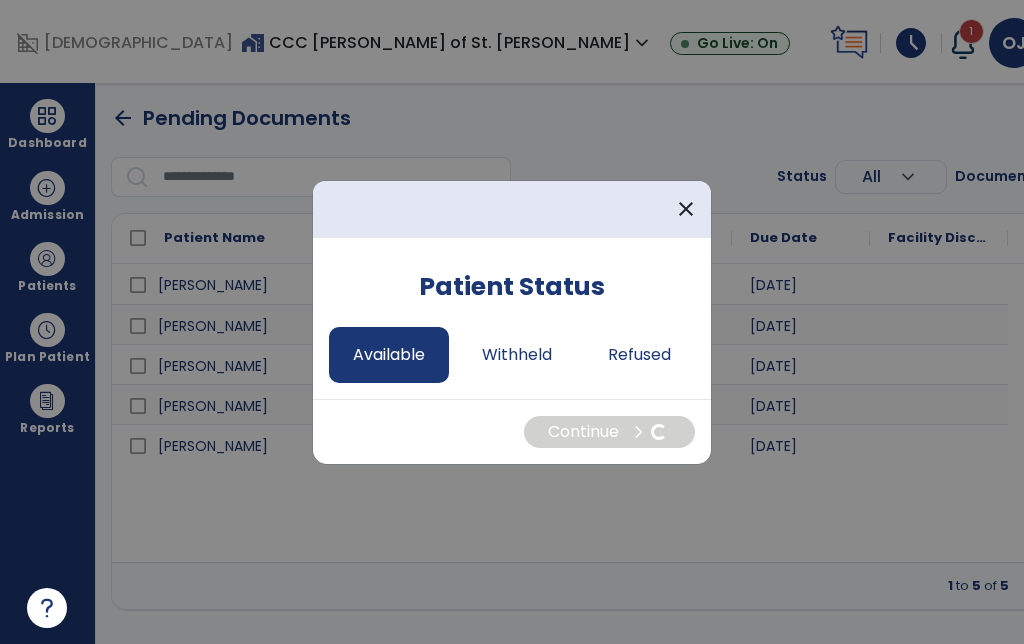 select on "*" 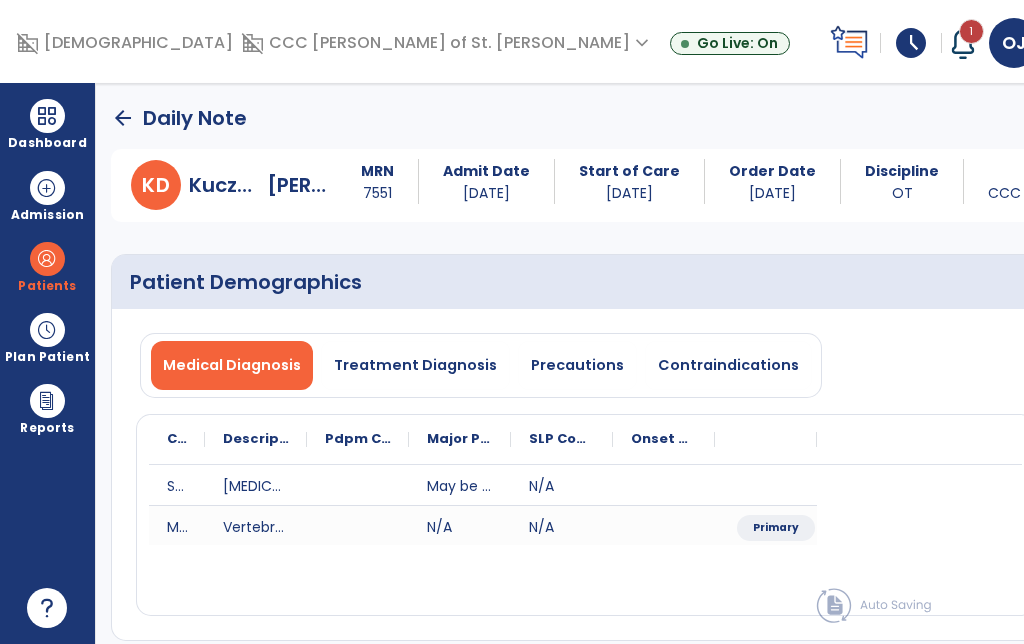 click on "Subjective Assessment   *  Subjective Assessment   *" 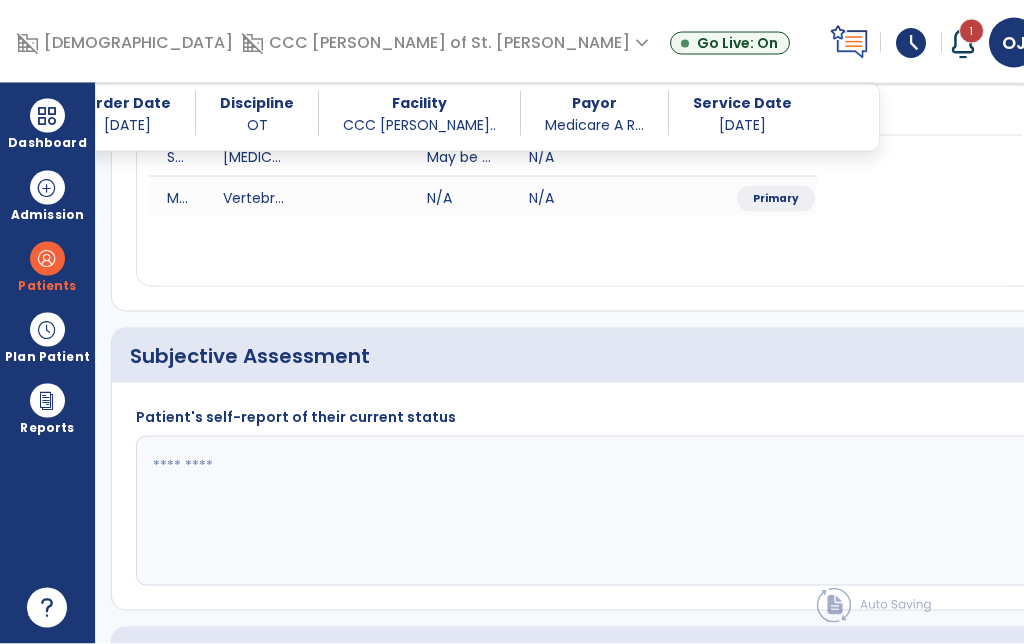 scroll, scrollTop: 82, scrollLeft: 0, axis: vertical 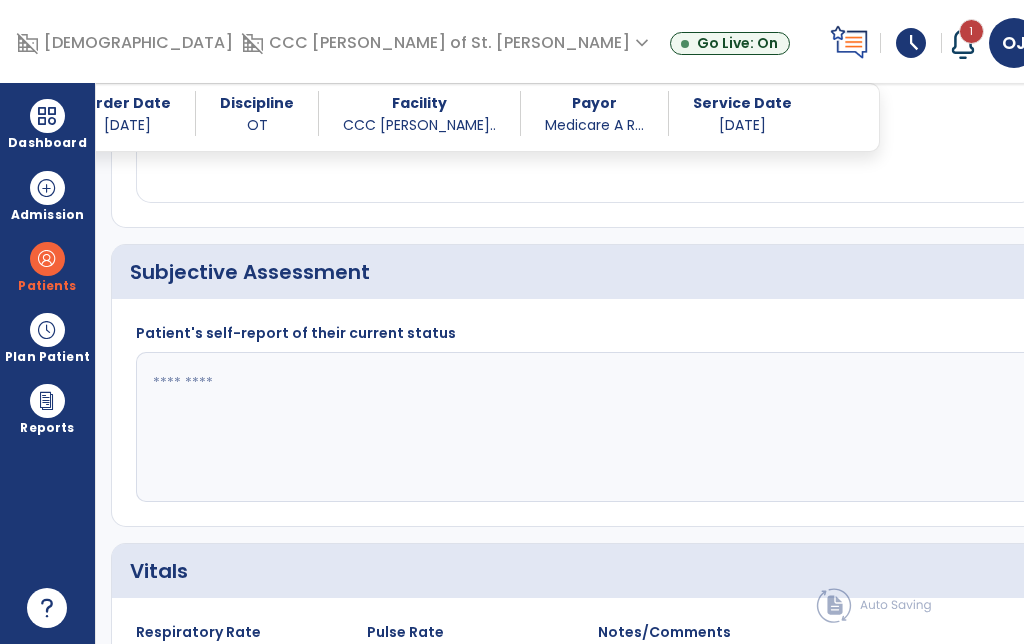 click 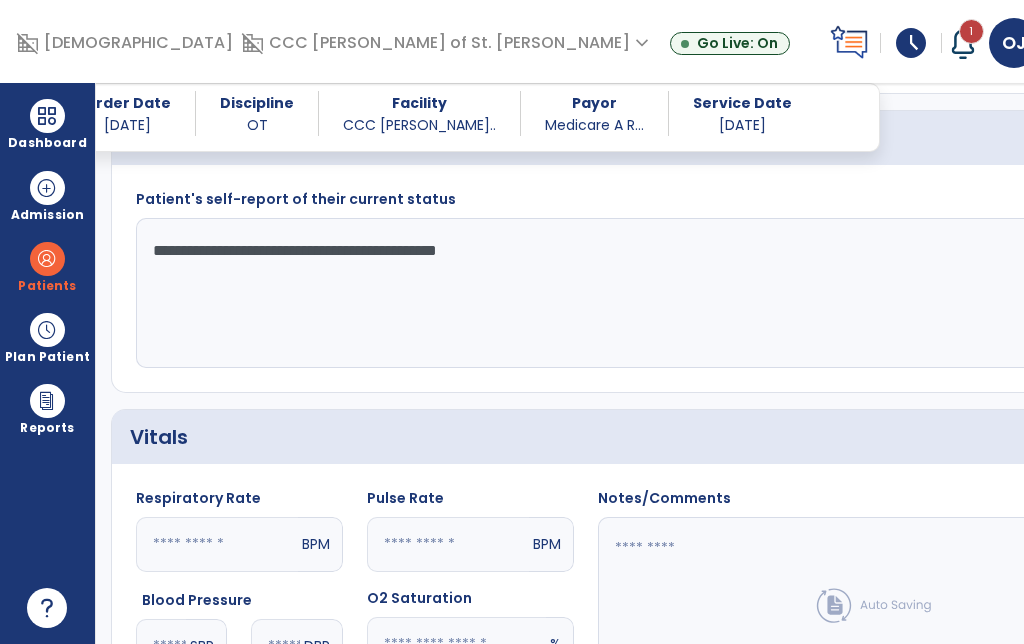 type on "**********" 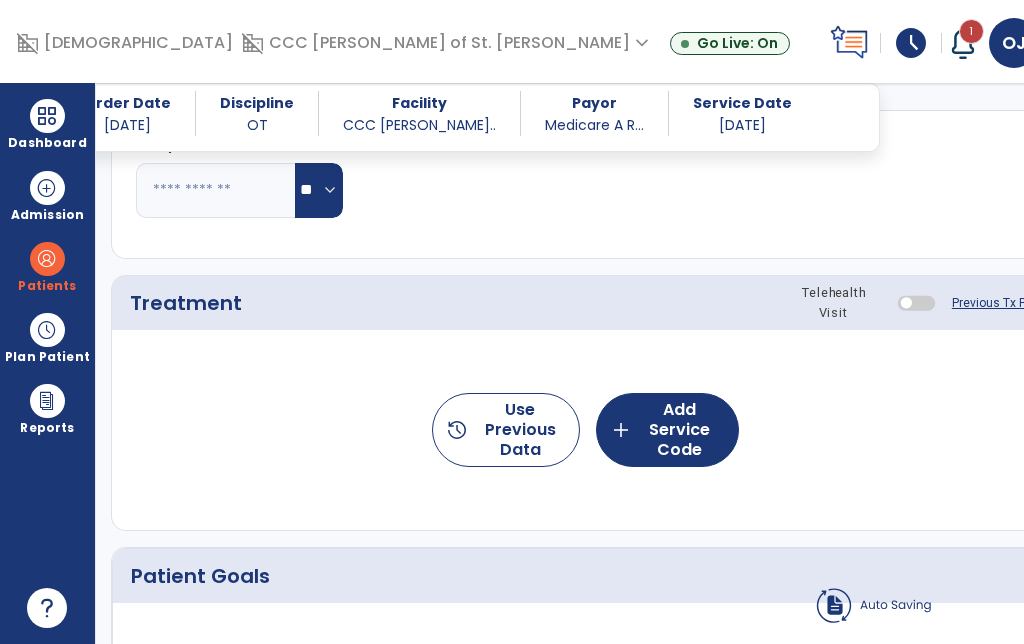 click on "add  Add Service Code" 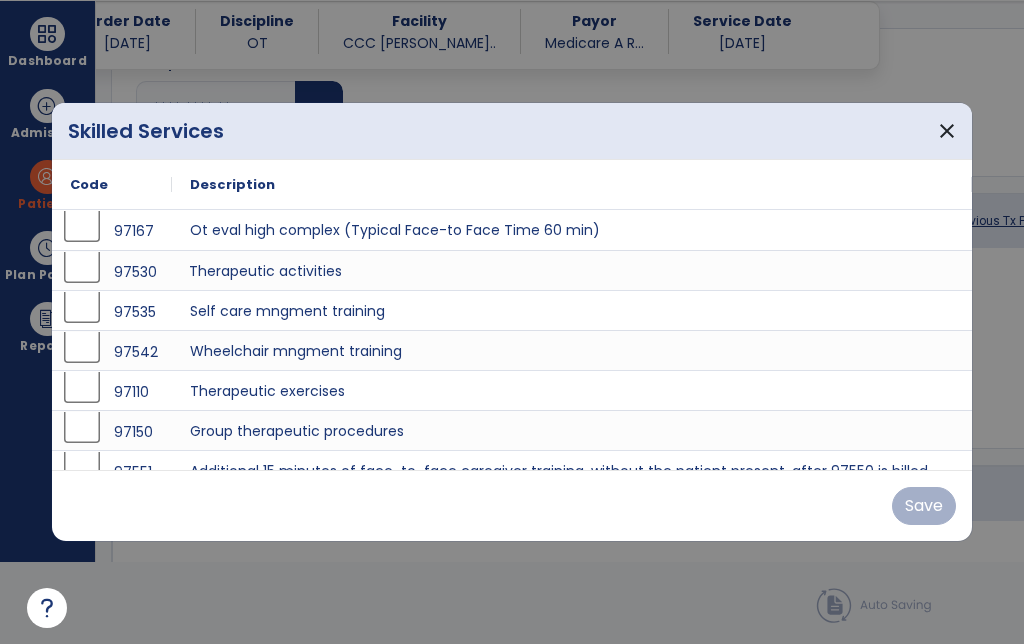 click on "Therapeutic activities" at bounding box center (572, 270) 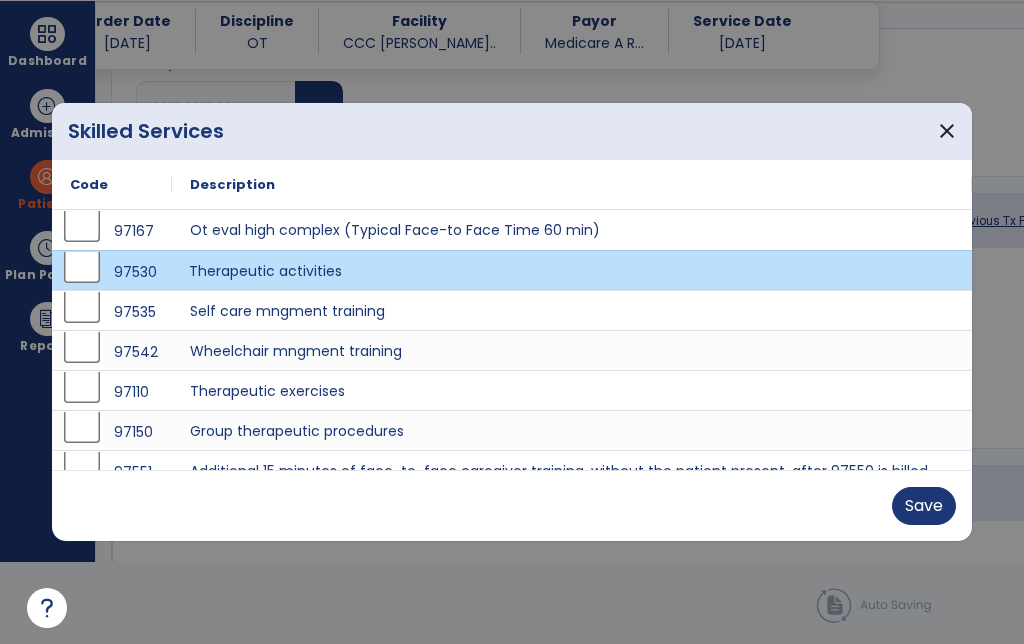 click on "Save" at bounding box center (924, 506) 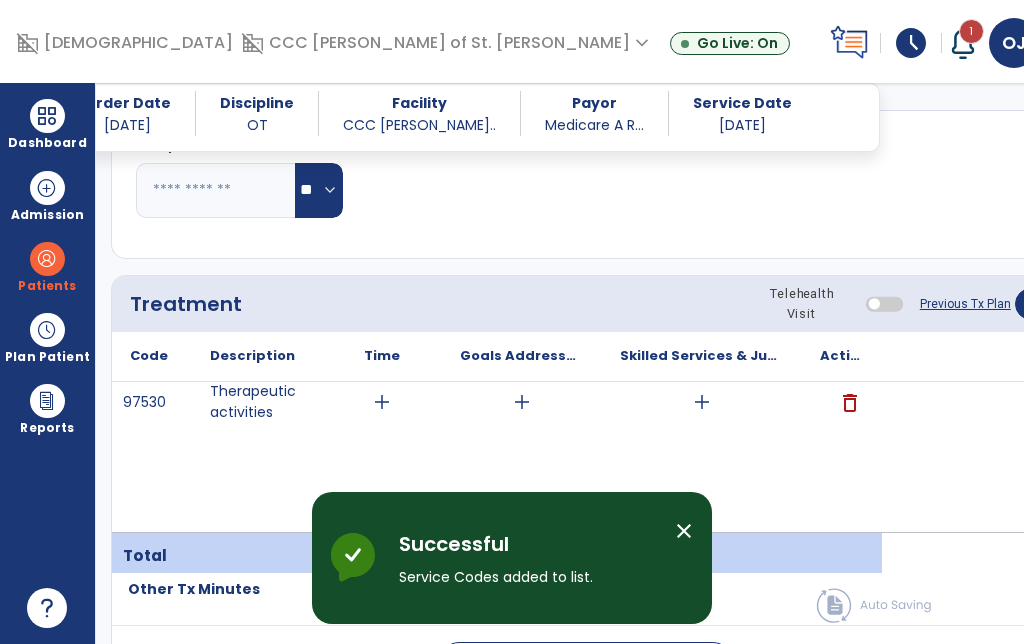 scroll, scrollTop: 82, scrollLeft: 0, axis: vertical 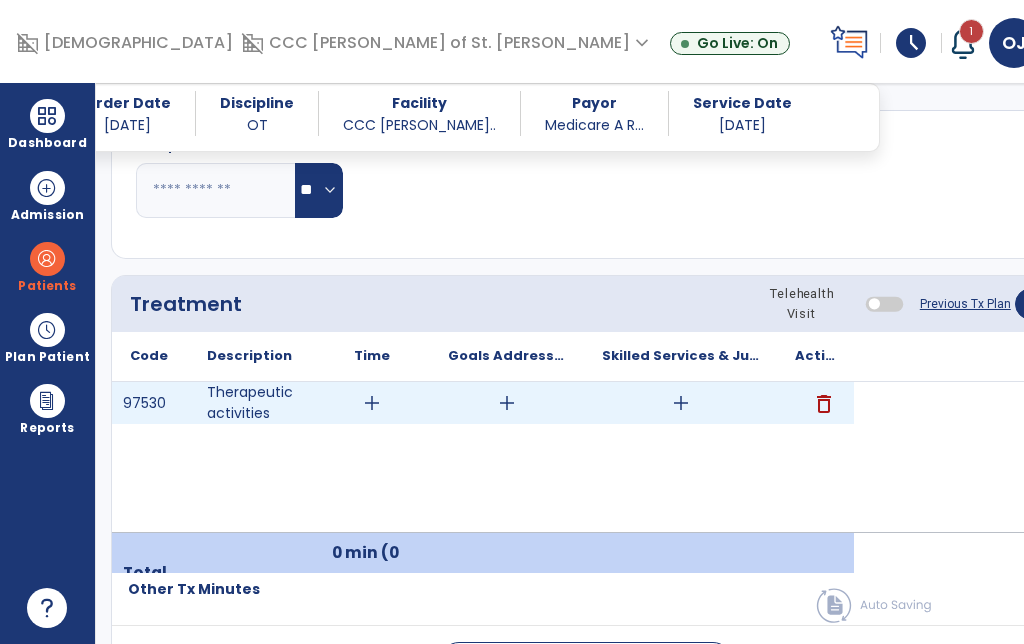 click on "add" at bounding box center [681, 403] 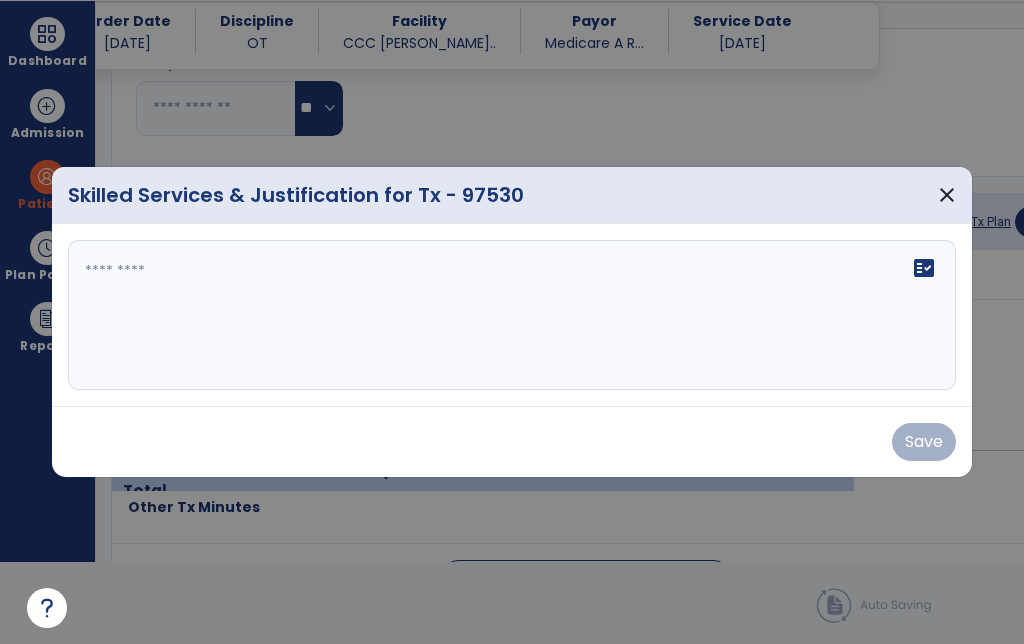 click on "fact_check" at bounding box center (512, 315) 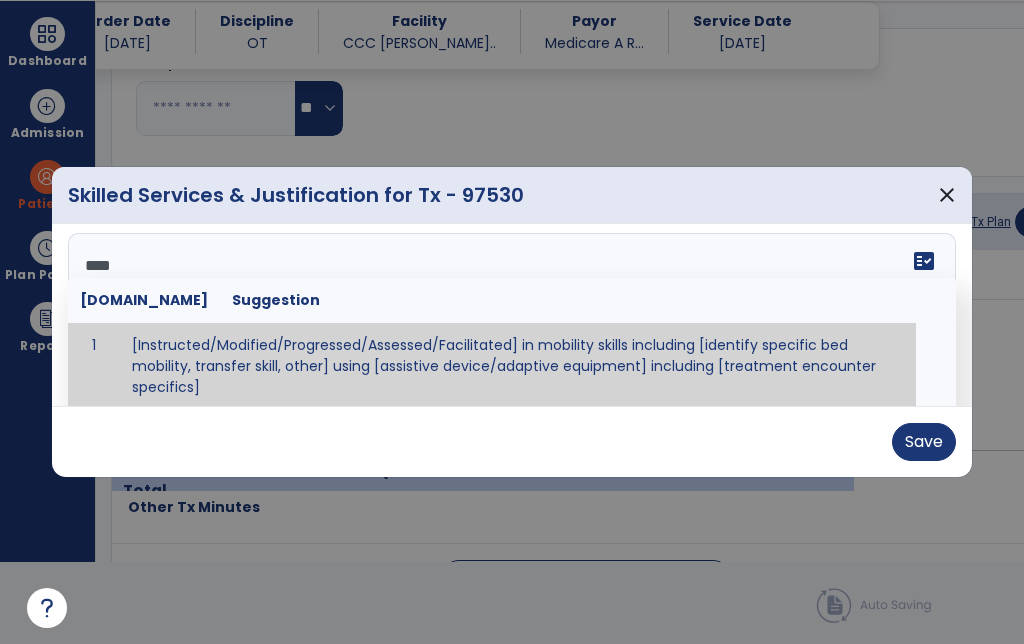 scroll, scrollTop: 0, scrollLeft: 0, axis: both 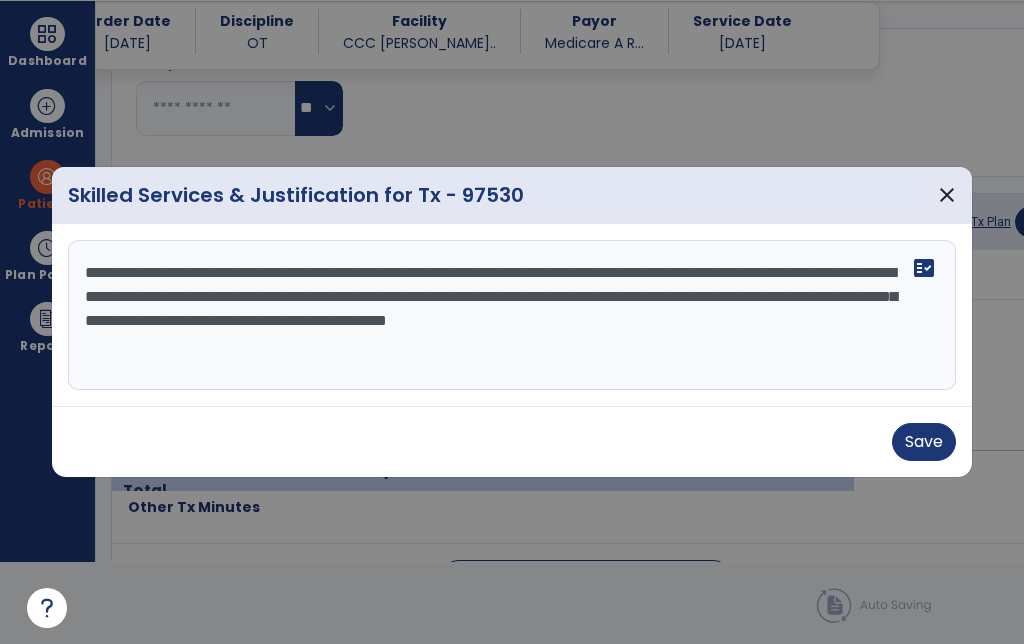 click on "**********" at bounding box center [512, 315] 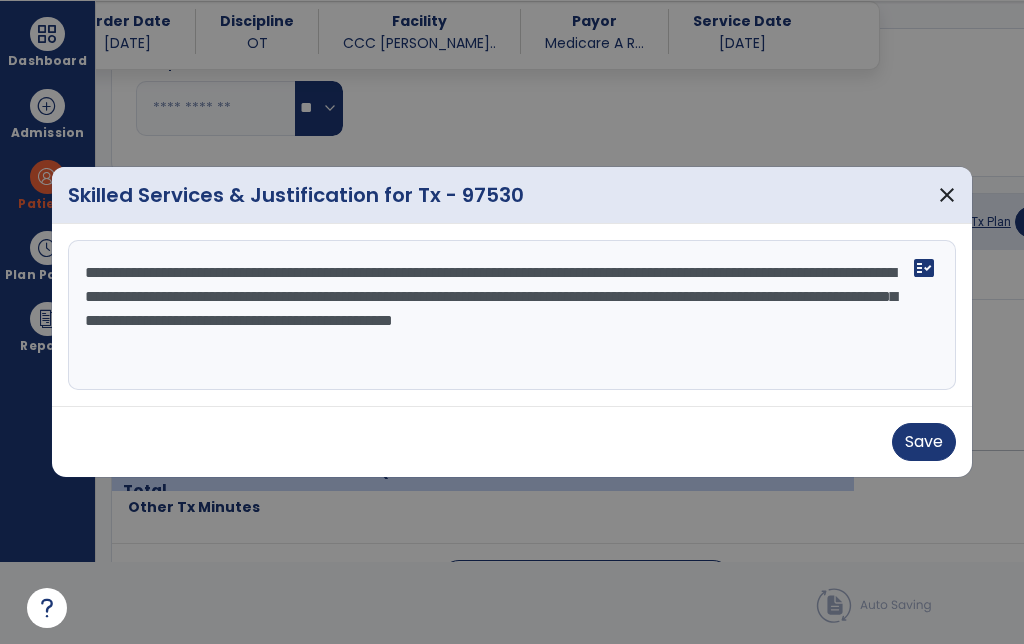 click on "**********" at bounding box center [512, 315] 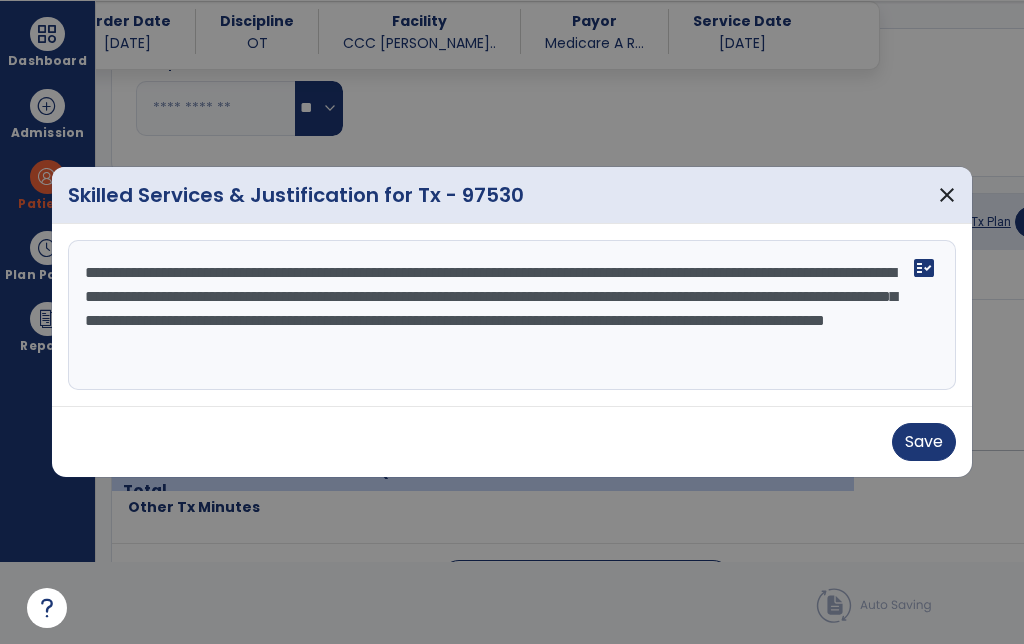 type on "**********" 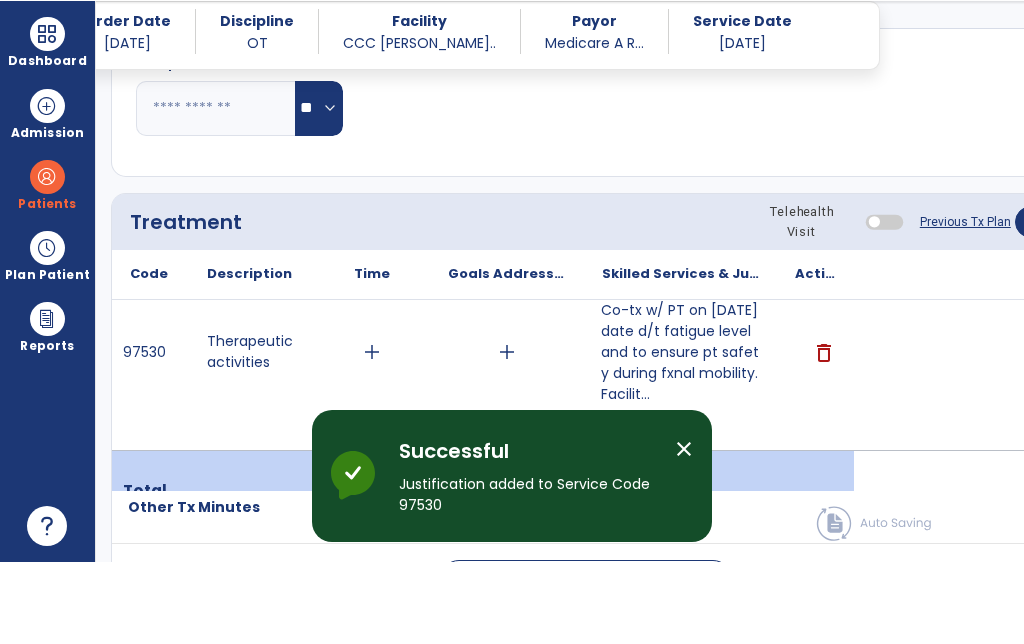 scroll, scrollTop: 82, scrollLeft: 0, axis: vertical 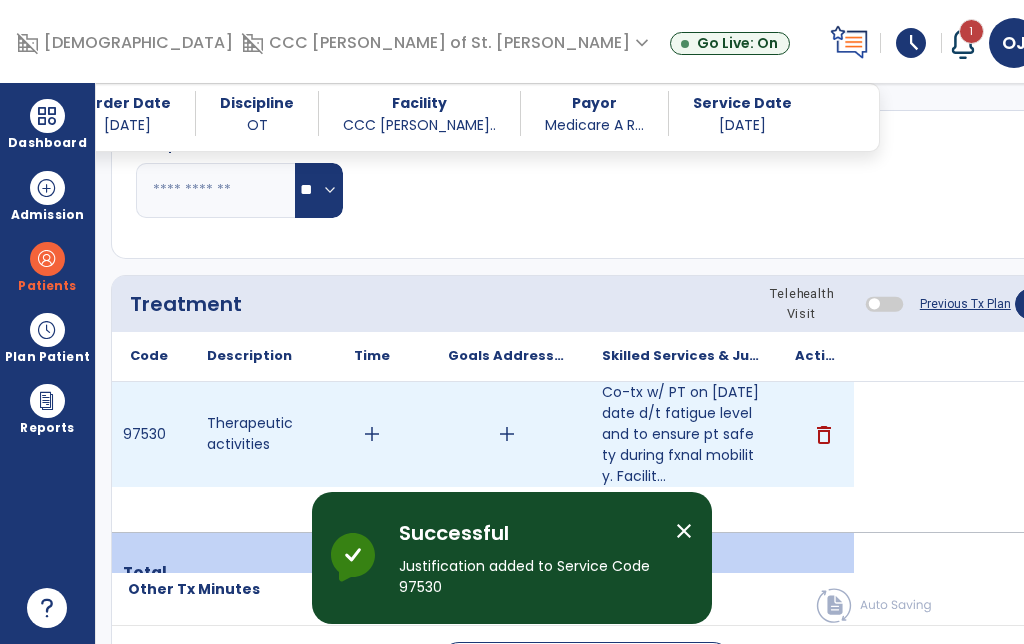 click on "add" at bounding box center [372, 434] 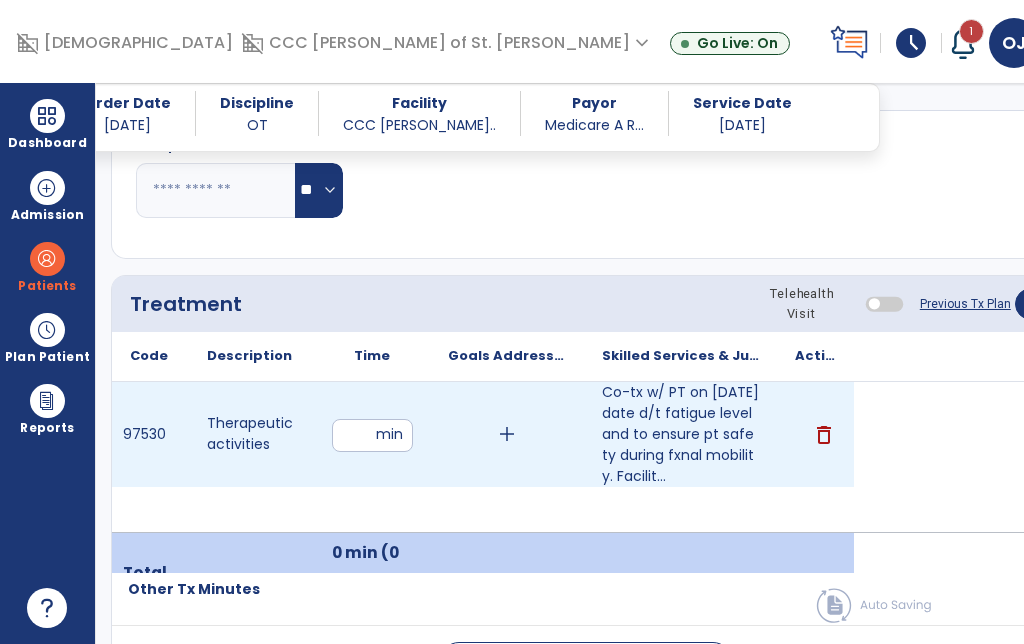 type on "**" 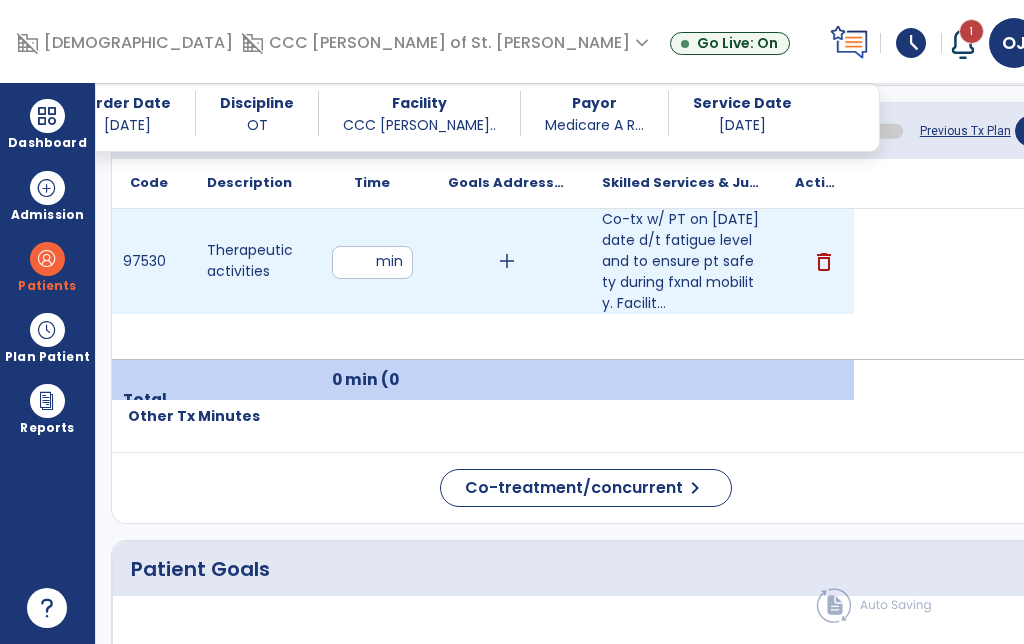 scroll, scrollTop: 1261, scrollLeft: 0, axis: vertical 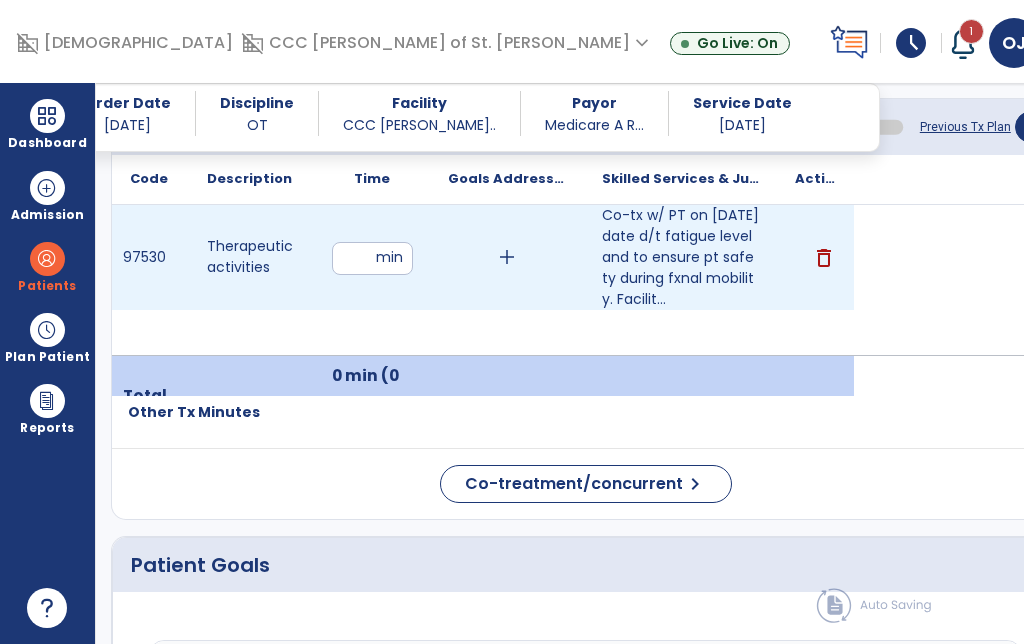 click on "Co-treatment/concurrent" 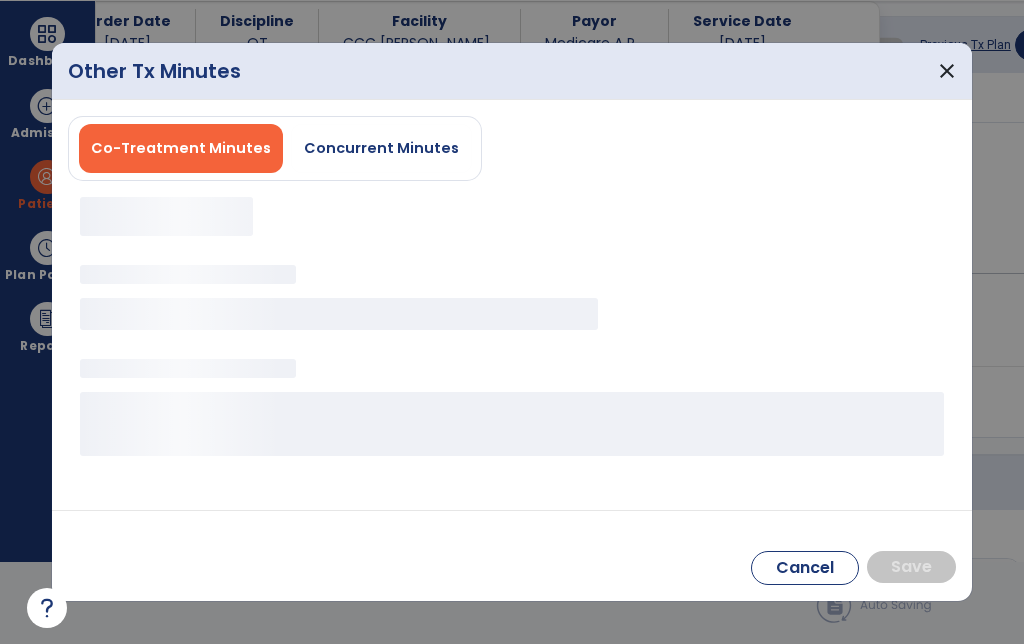 scroll, scrollTop: 0, scrollLeft: 0, axis: both 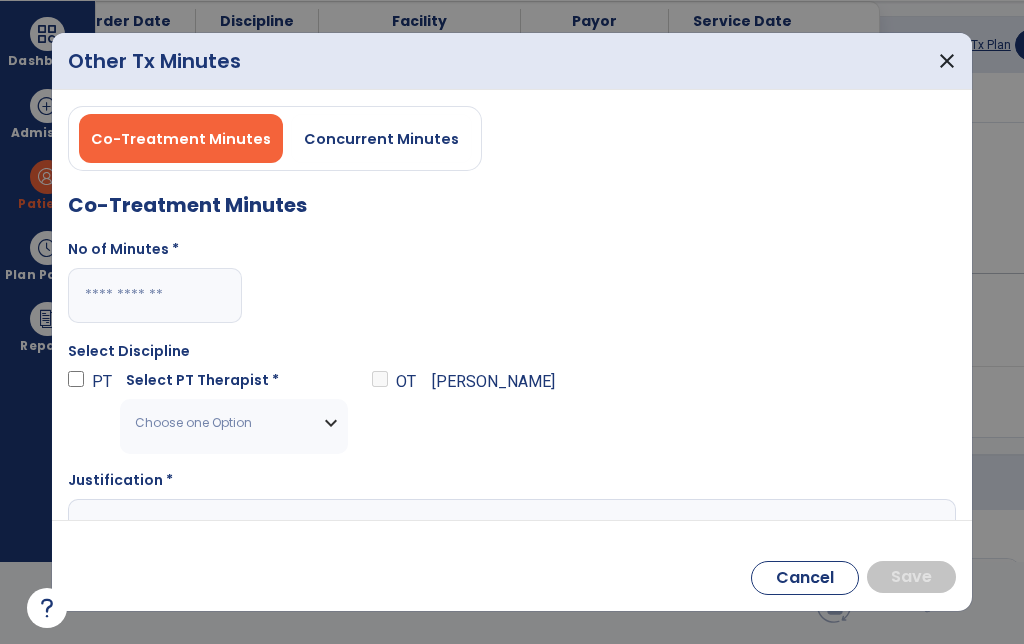 click on "Choose one Option" at bounding box center (221, 423) 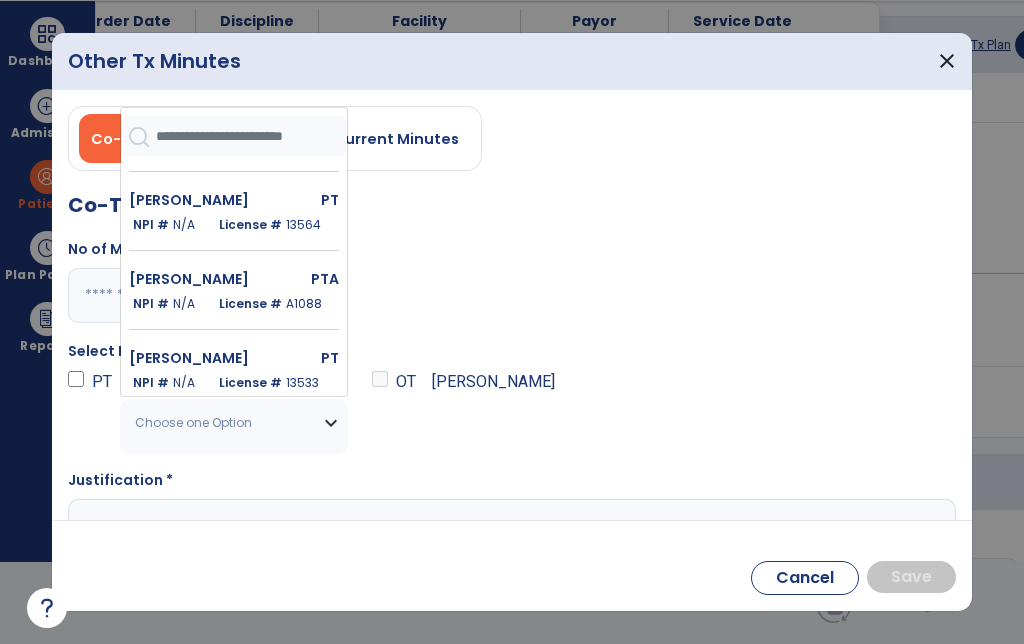 scroll, scrollTop: 2035, scrollLeft: 0, axis: vertical 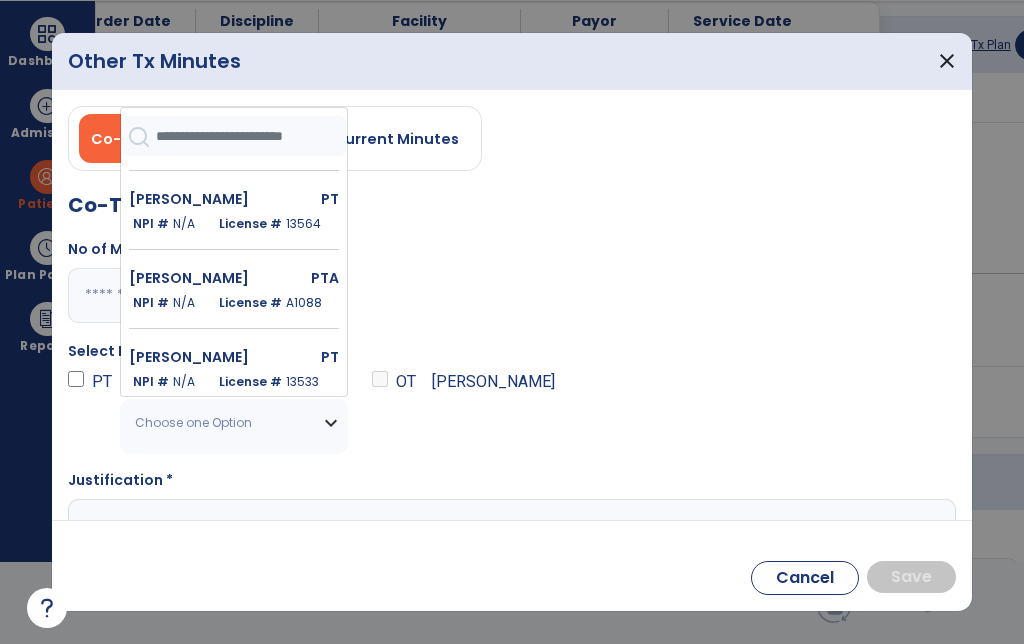 click on "[PERSON_NAME]  PT   NPI #  N/A   License #   13564" at bounding box center [234, 222] 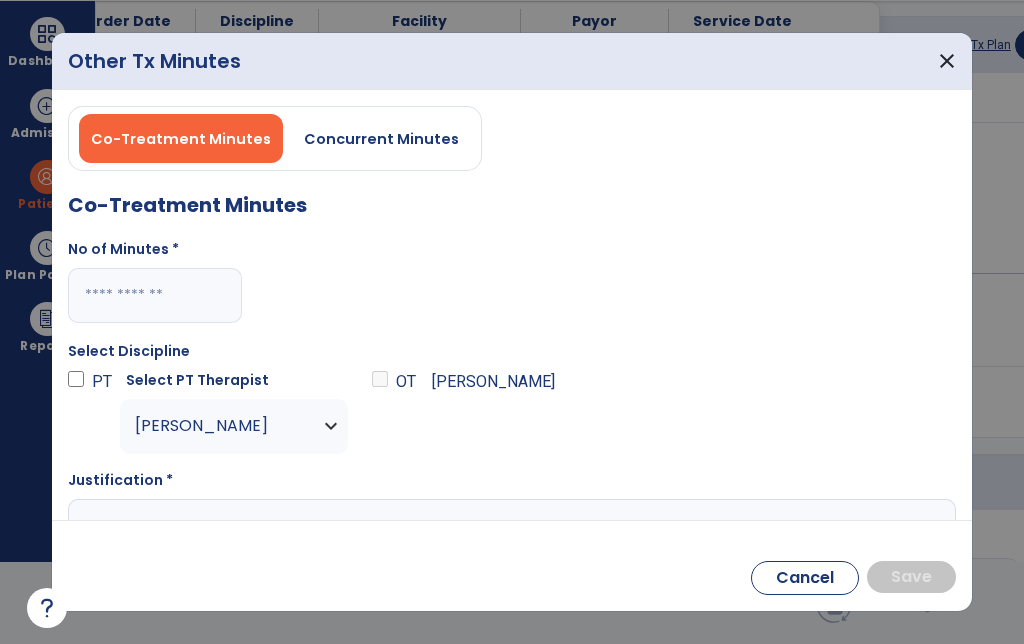 click at bounding box center [512, 538] 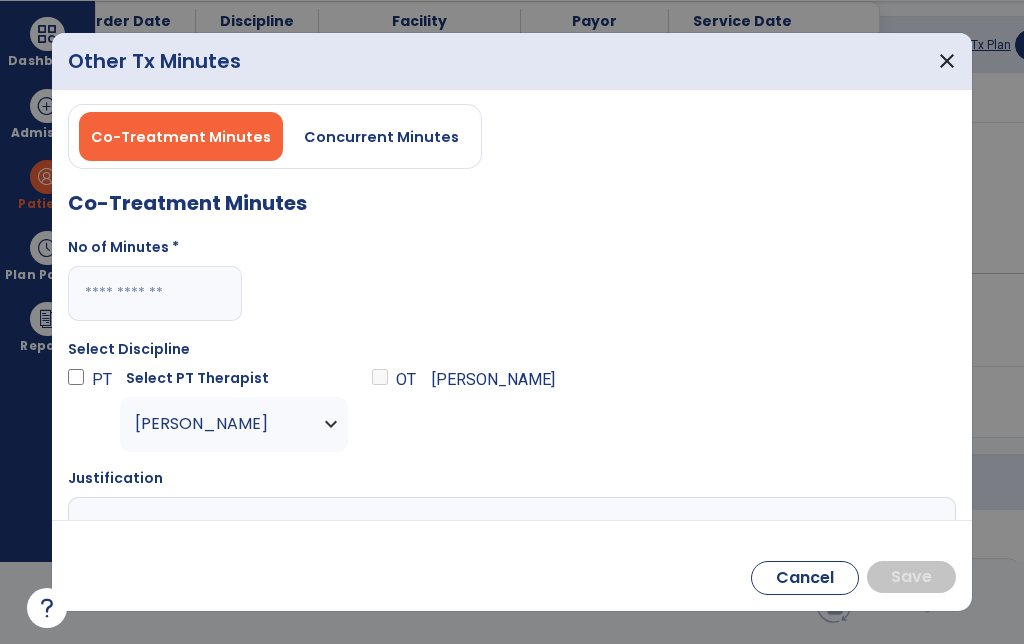 scroll, scrollTop: 1, scrollLeft: 0, axis: vertical 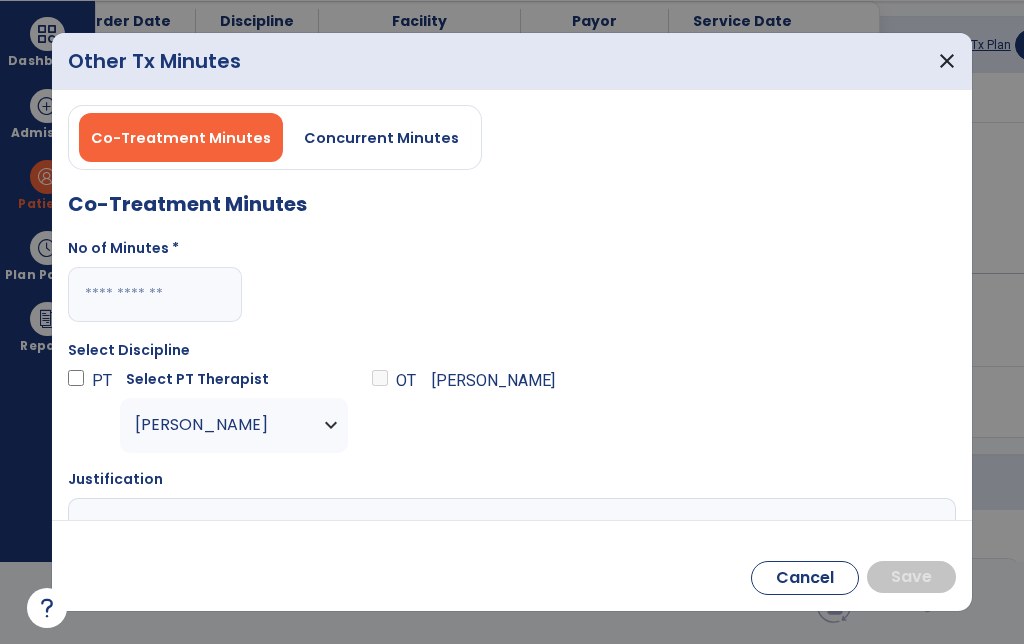 type on "**********" 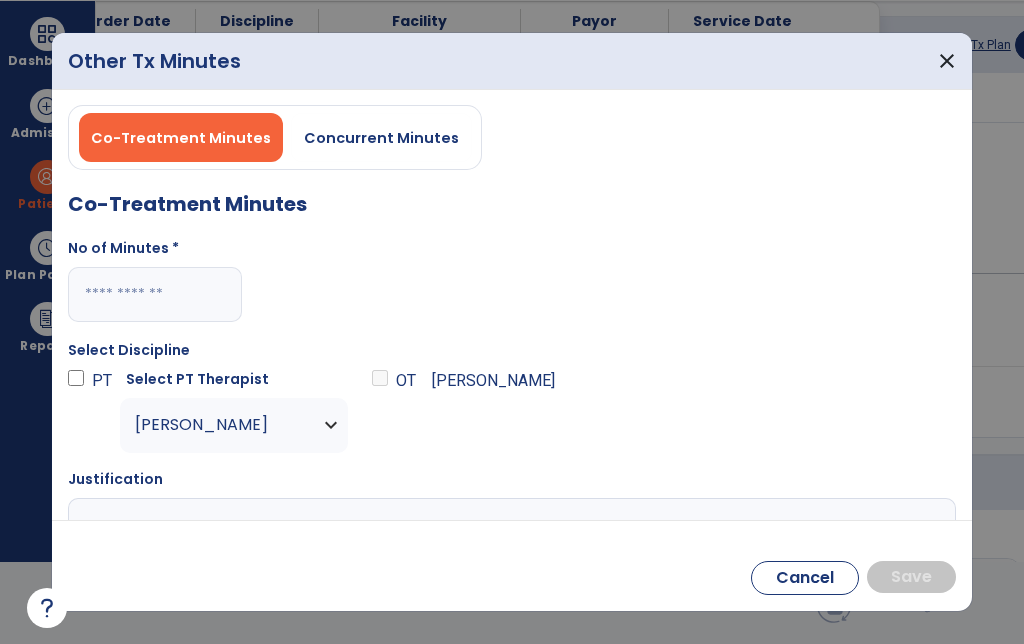 click on "**********" at bounding box center [512, 537] 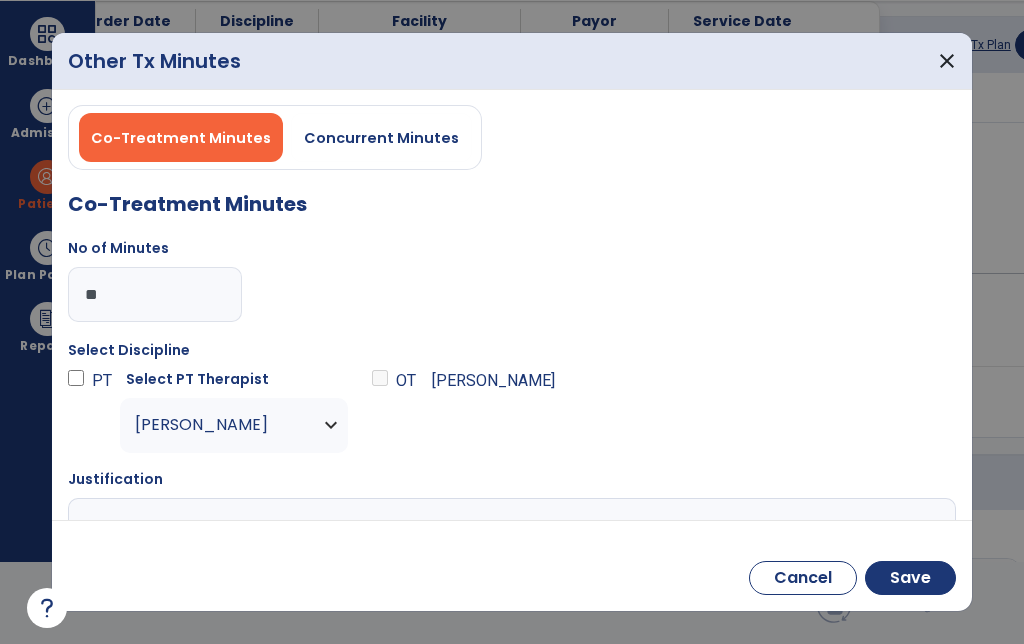 type on "**" 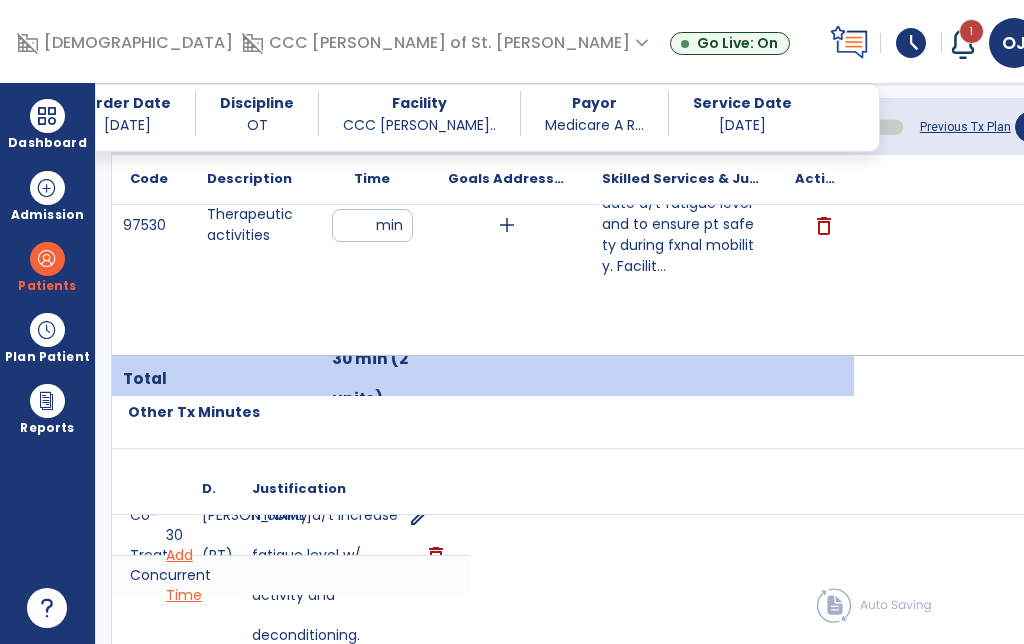 scroll, scrollTop: 82, scrollLeft: 0, axis: vertical 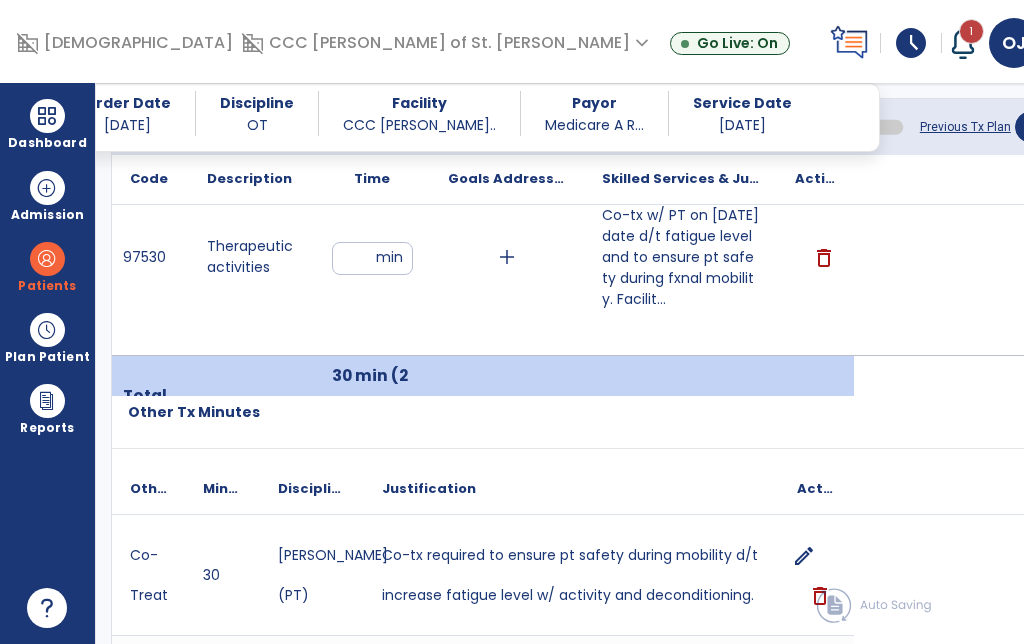 click on "Response To Treatment   *" 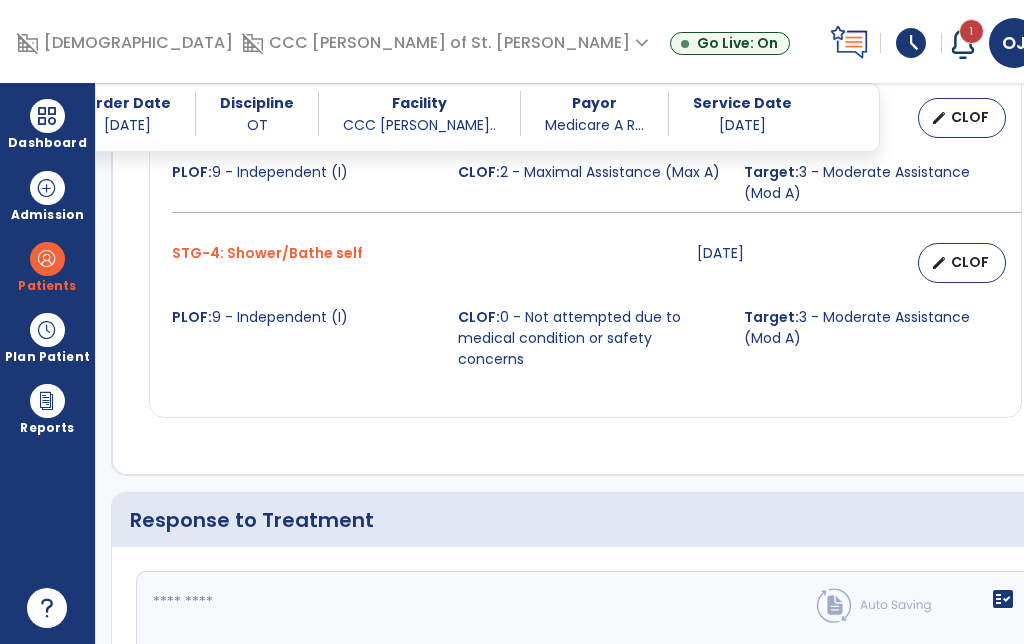 scroll, scrollTop: 2638, scrollLeft: 0, axis: vertical 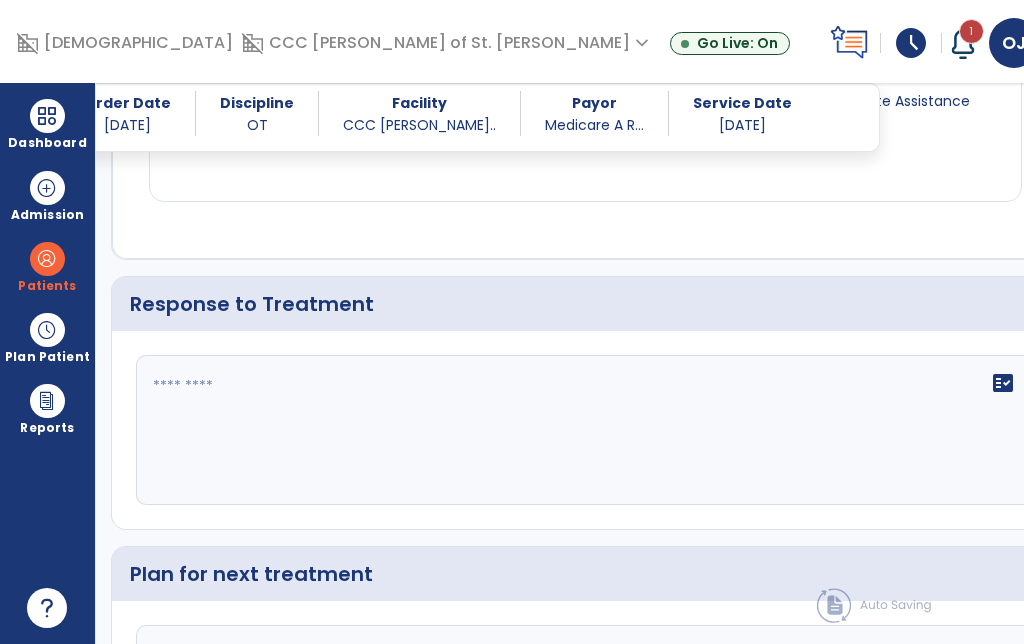 click on "fact_check" 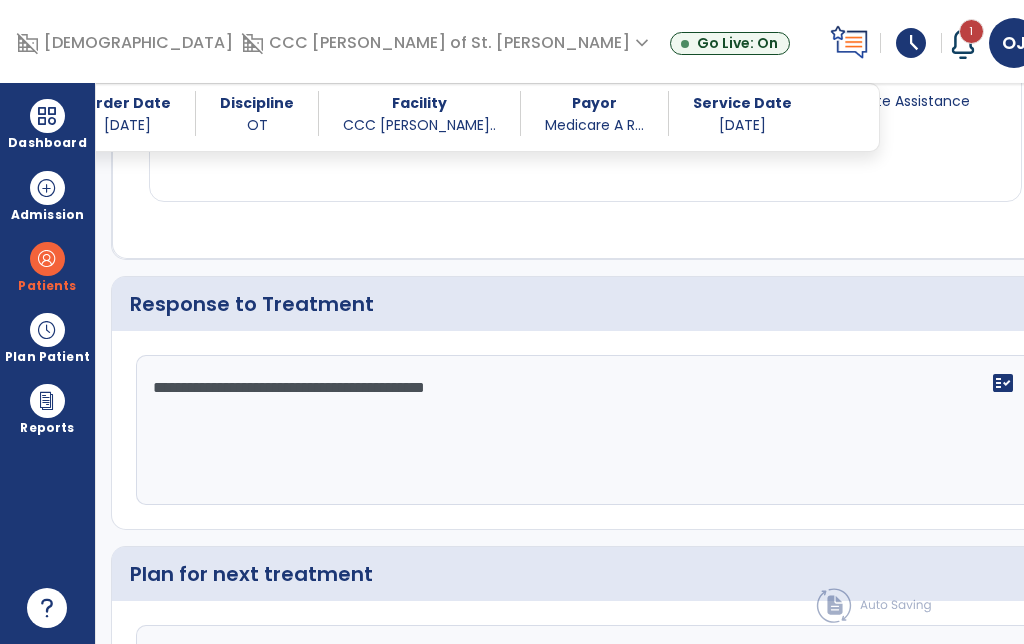 type on "**********" 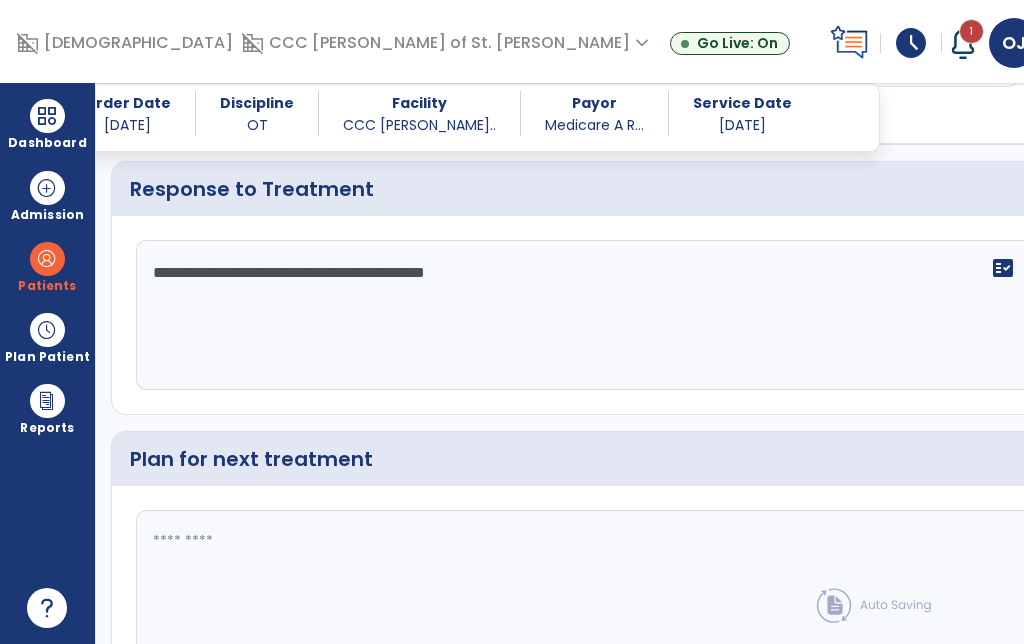 scroll, scrollTop: 2779, scrollLeft: 0, axis: vertical 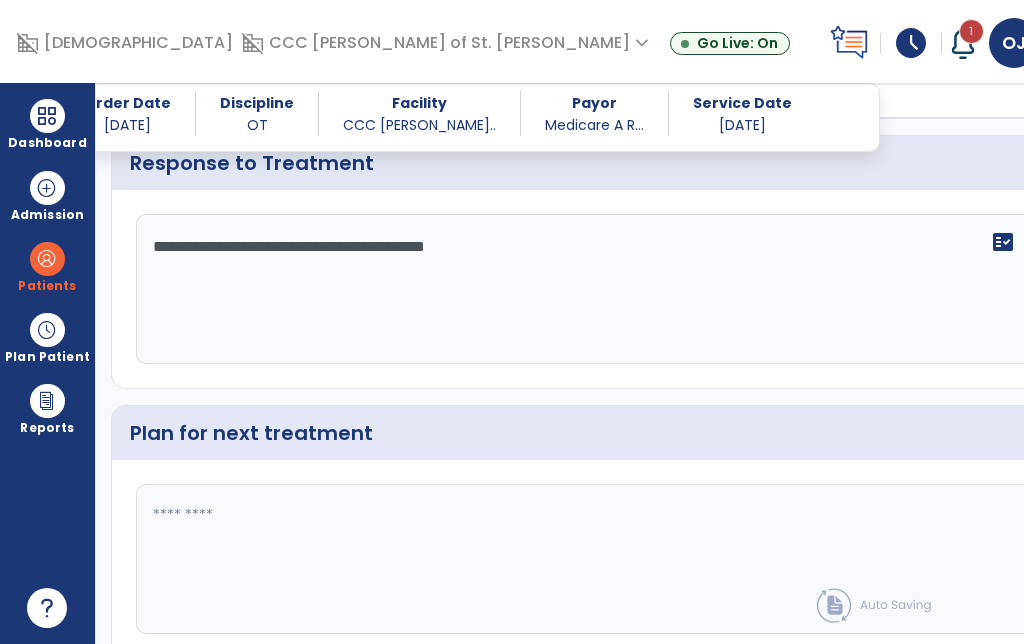 click 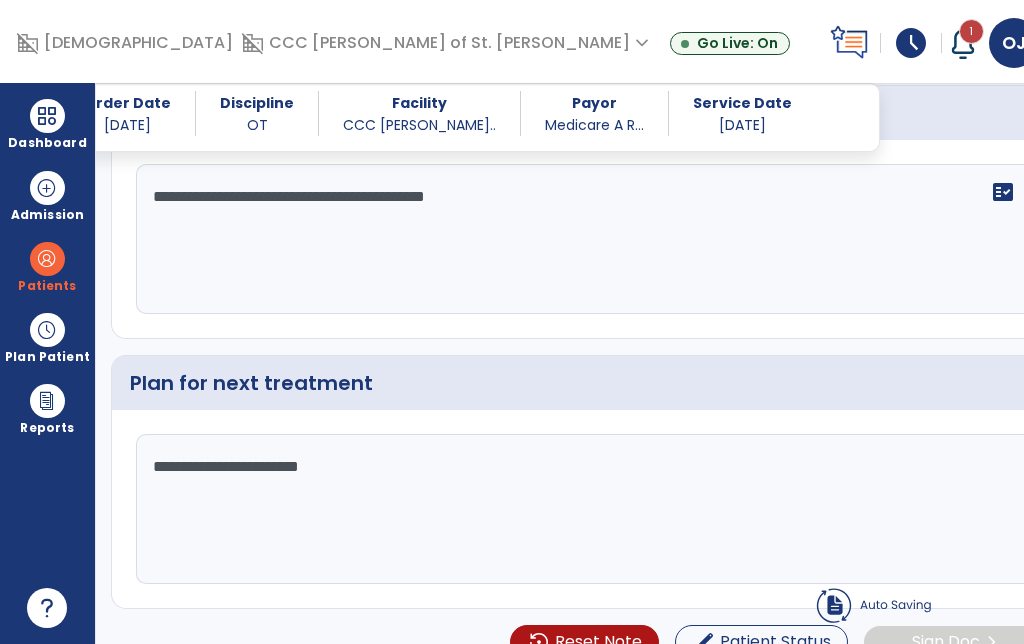 scroll, scrollTop: 2729, scrollLeft: 0, axis: vertical 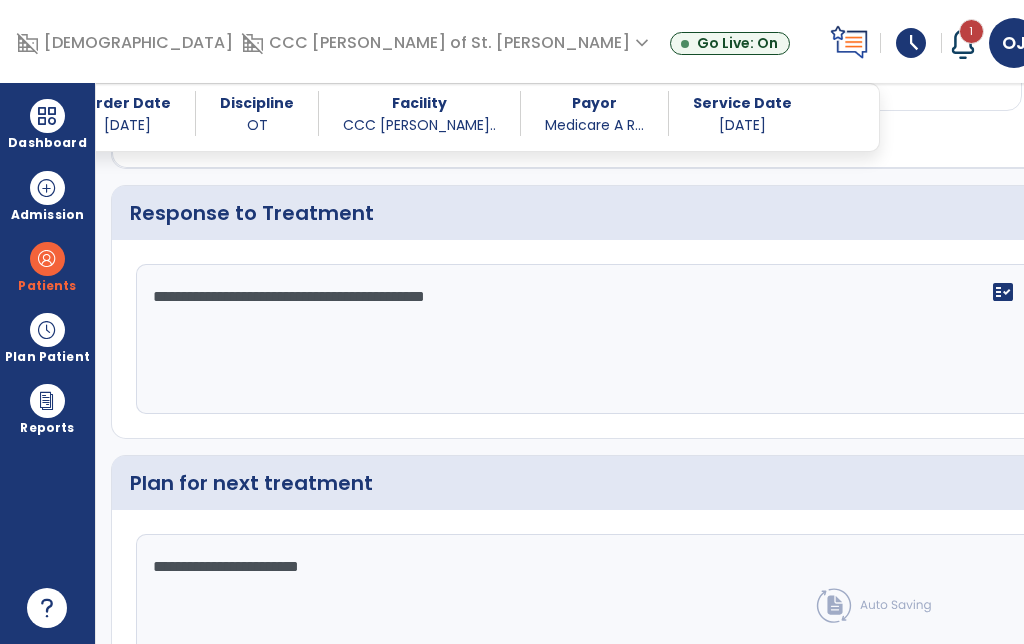 type on "**********" 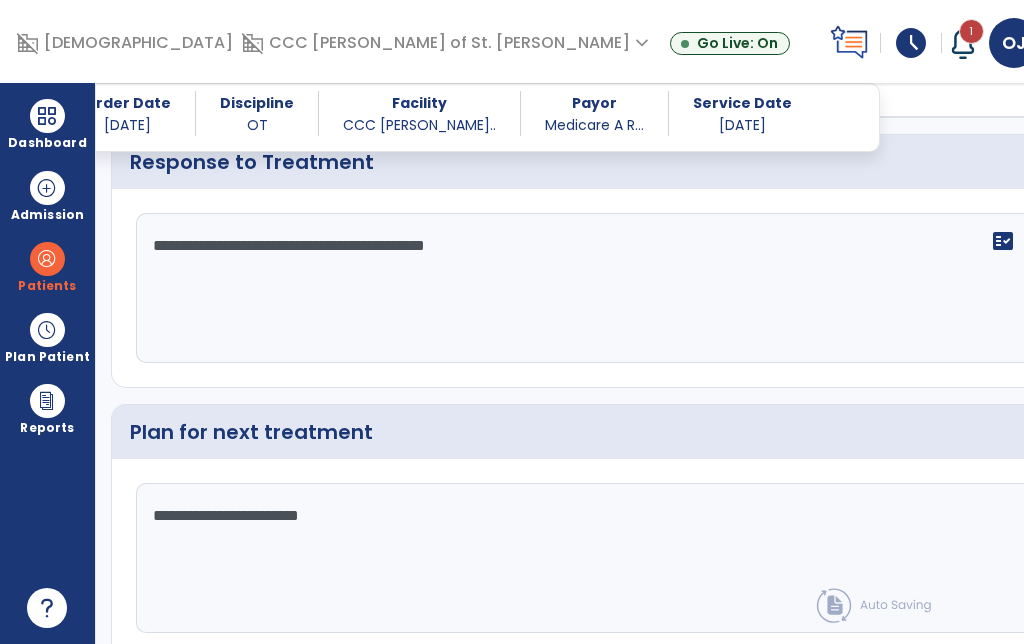 scroll, scrollTop: 2779, scrollLeft: 0, axis: vertical 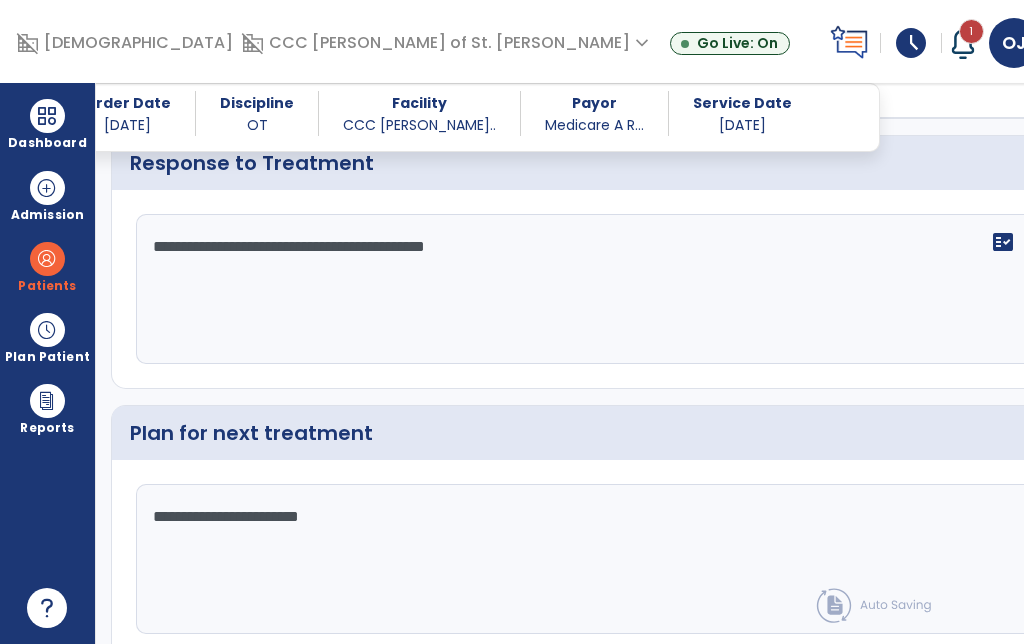 click on "chevron_right" 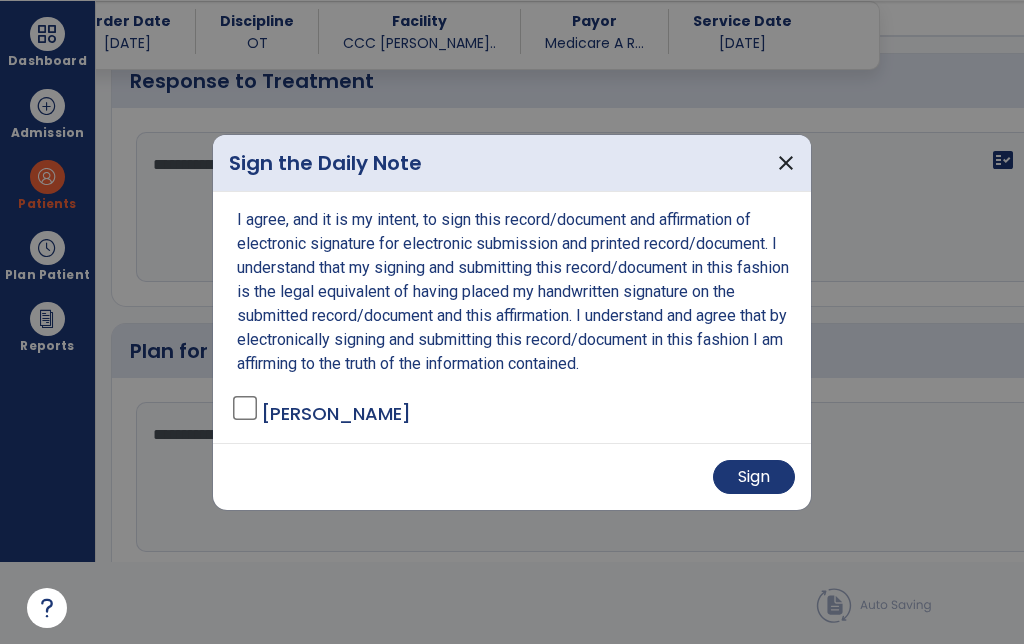 click on "Sign" at bounding box center (754, 477) 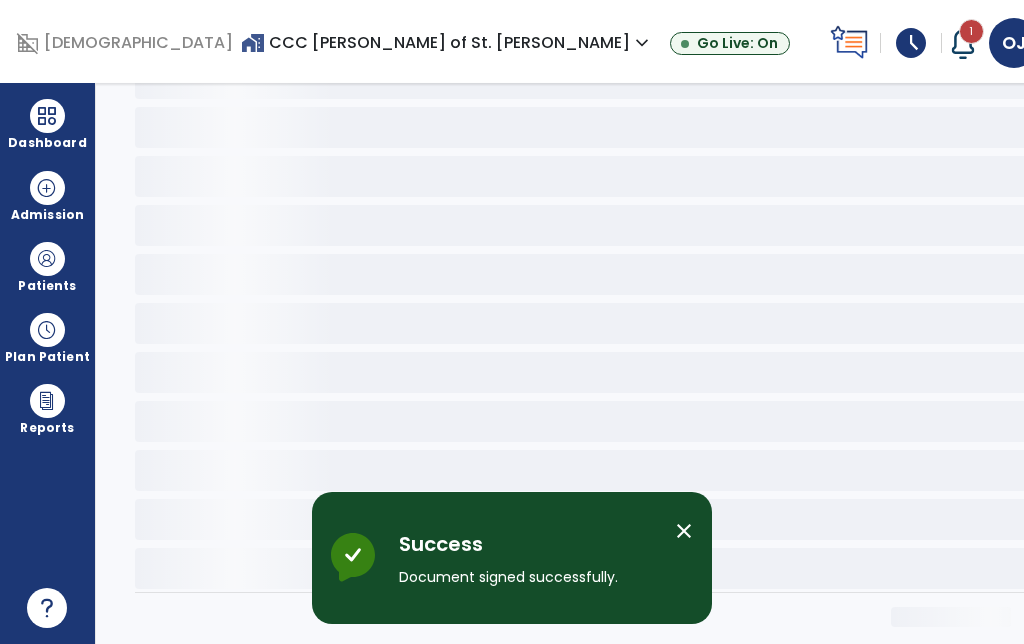 scroll, scrollTop: 0, scrollLeft: 0, axis: both 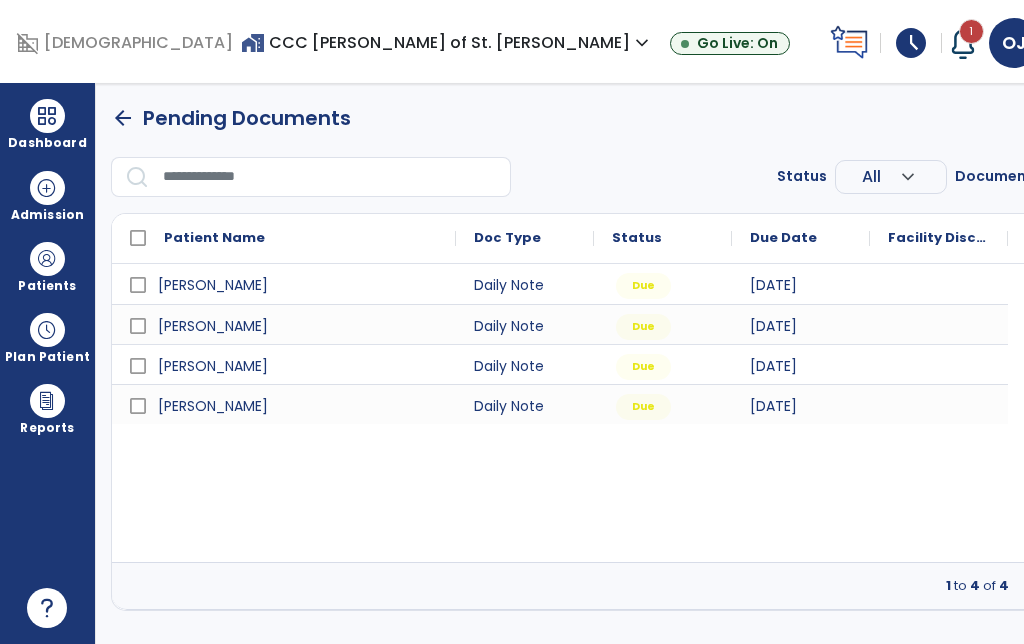 click at bounding box center [47, 259] 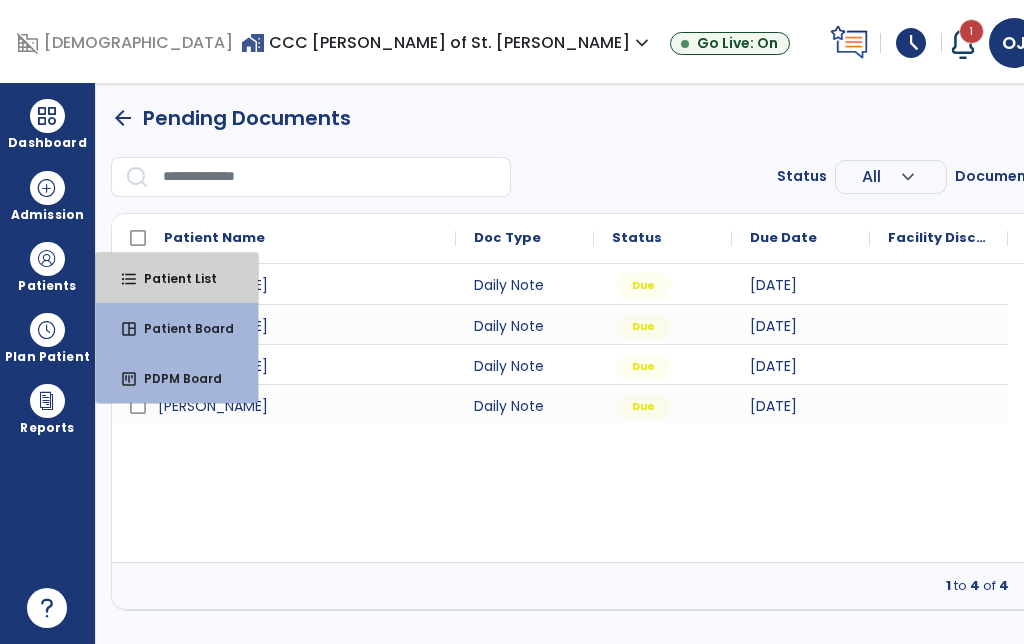 click on "format_list_bulleted  Patient List" at bounding box center [177, 278] 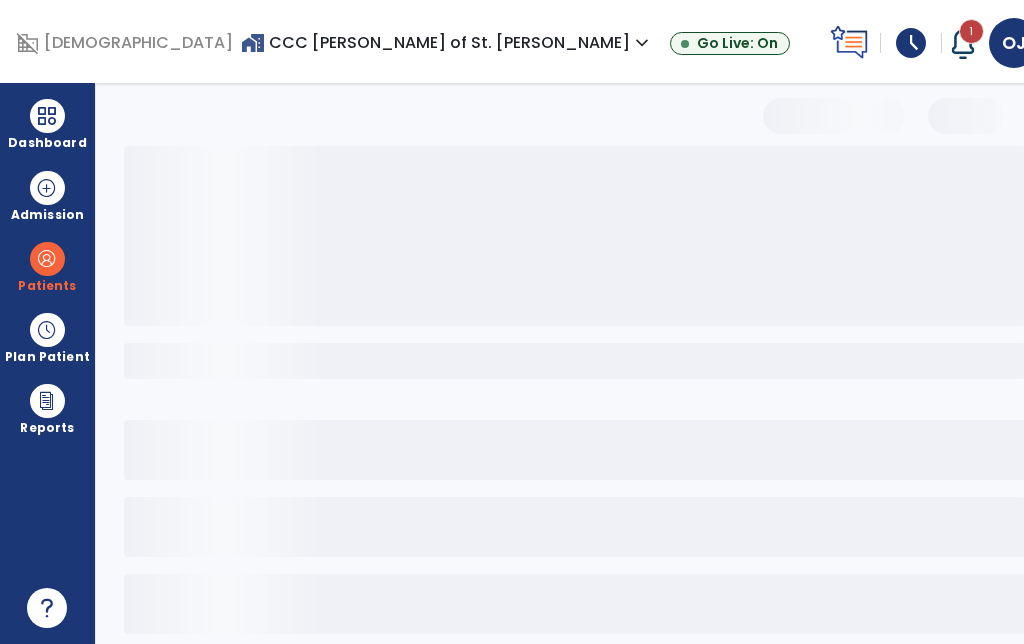 select on "***" 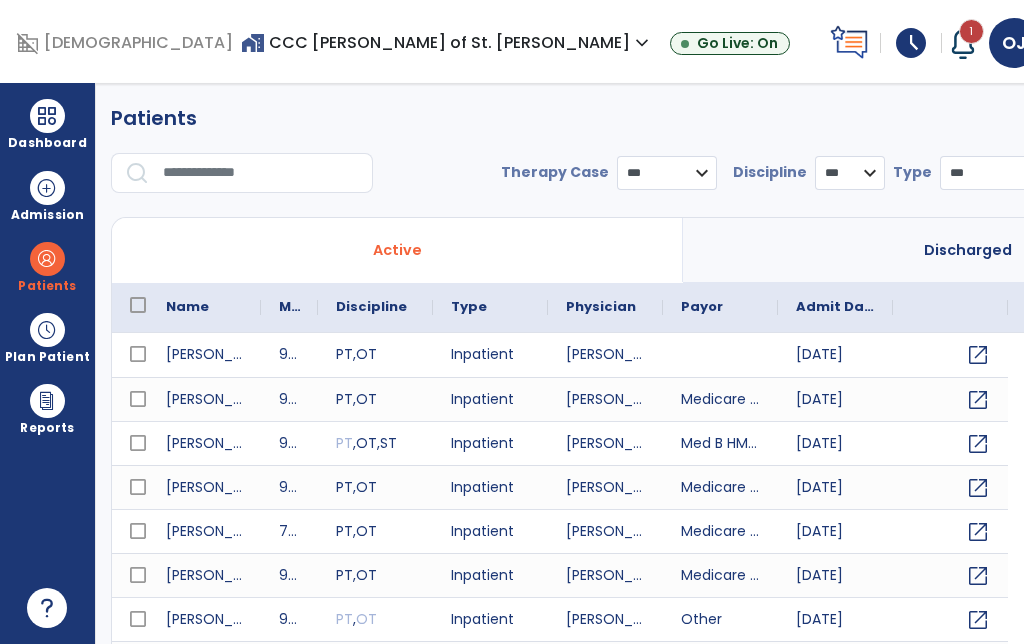 click at bounding box center (261, 173) 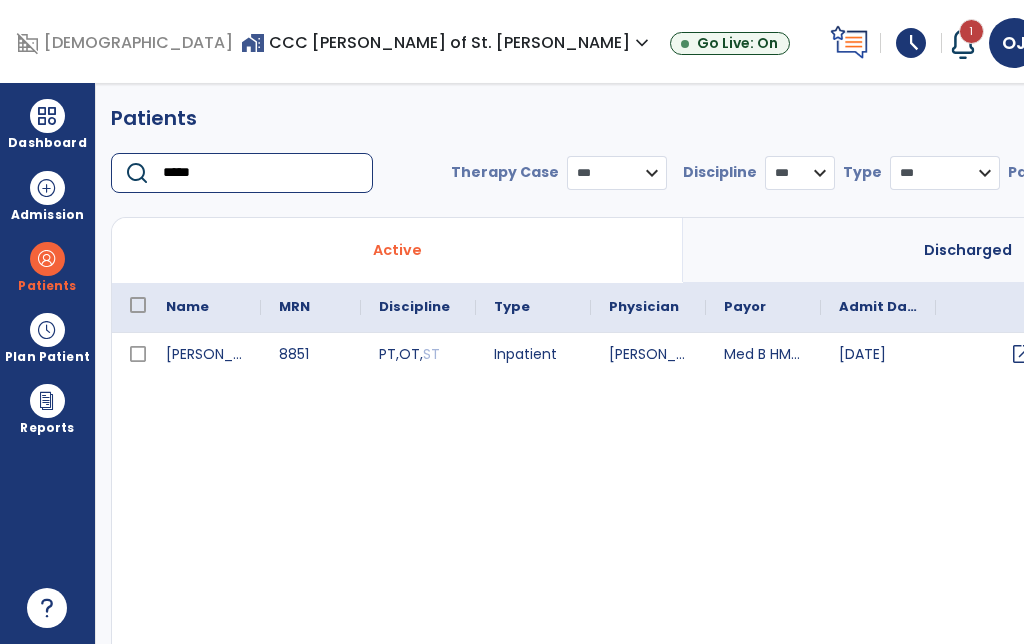 type on "*****" 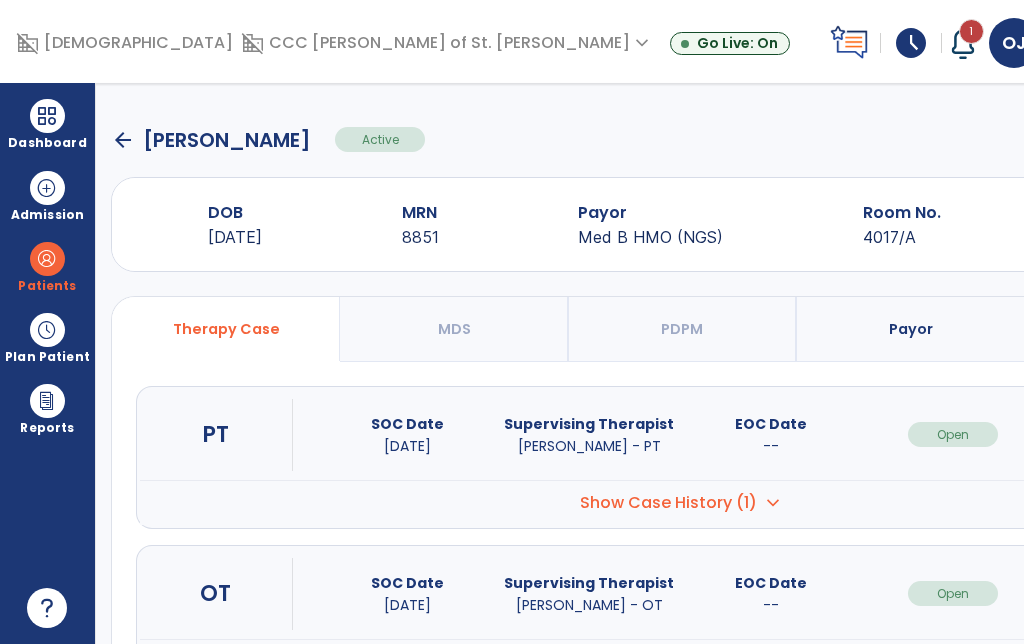 click on "open_in_new" at bounding box center [1135, 593] 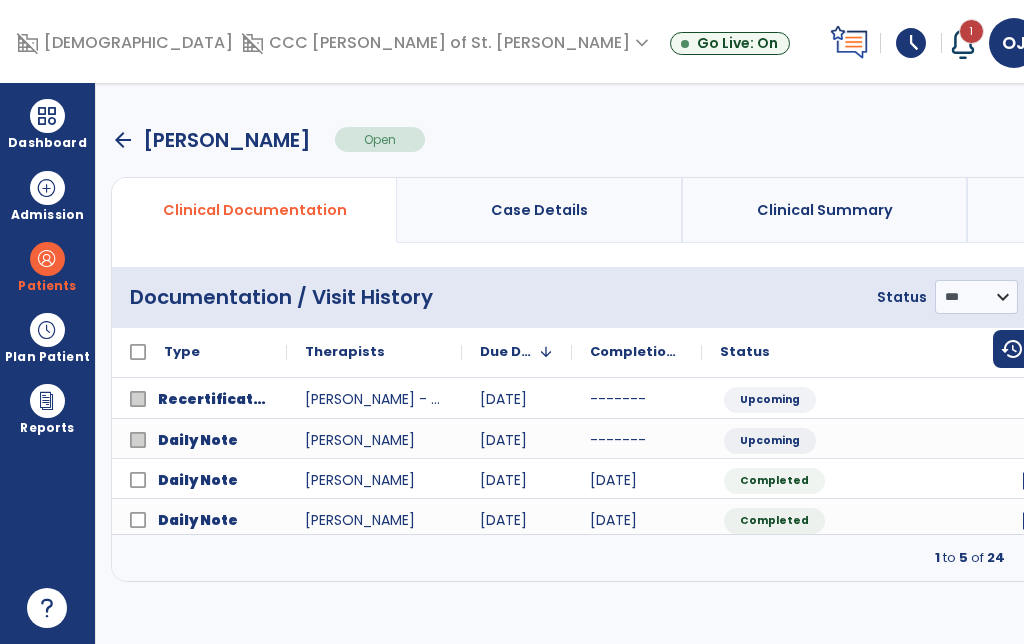 scroll, scrollTop: 0, scrollLeft: 20, axis: horizontal 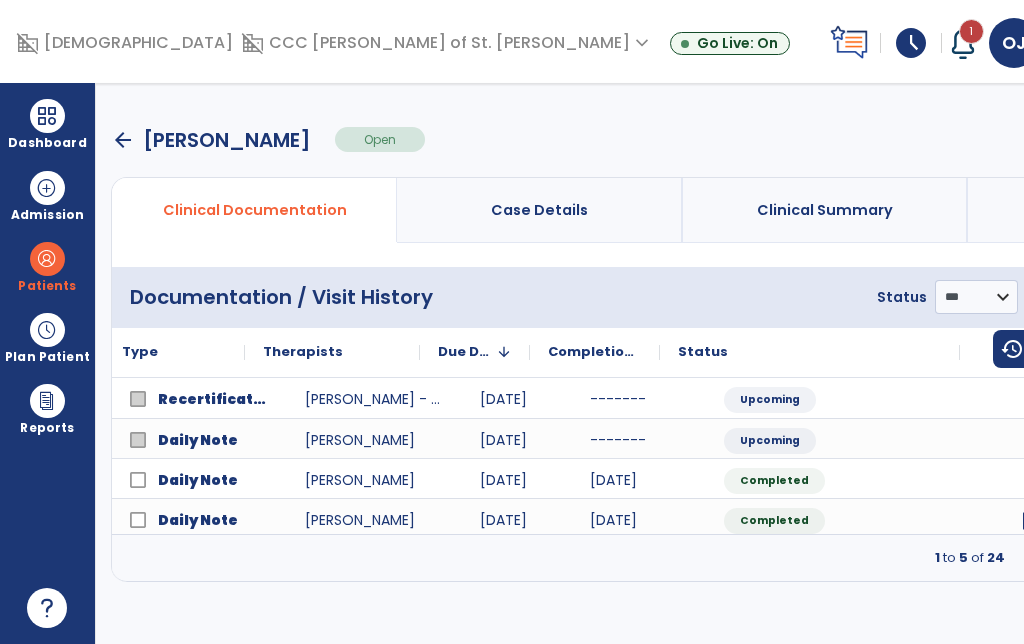 click on "open_in_new" 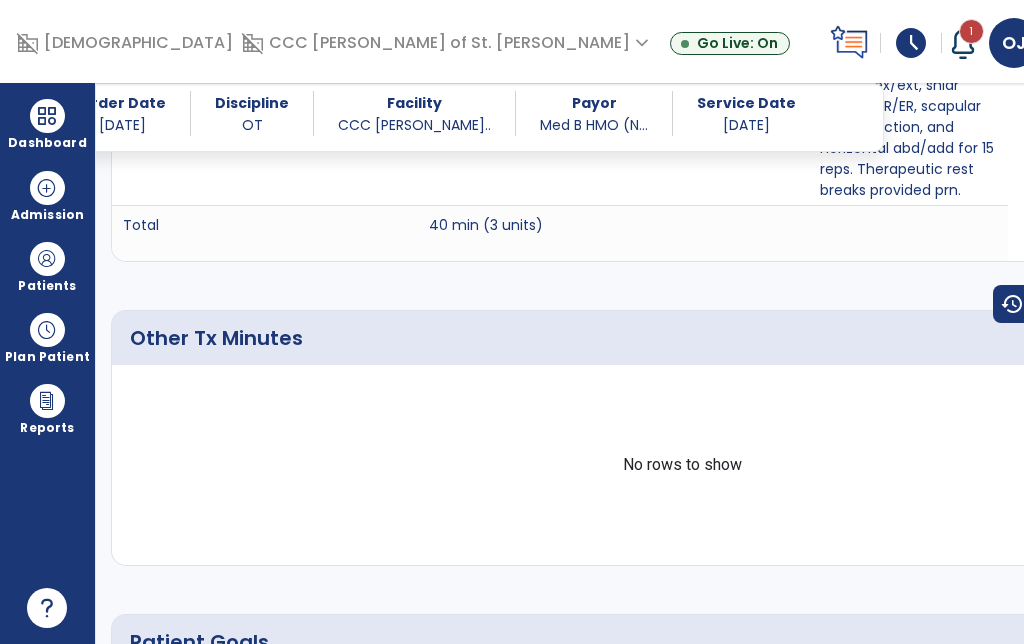 scroll, scrollTop: 1857, scrollLeft: 0, axis: vertical 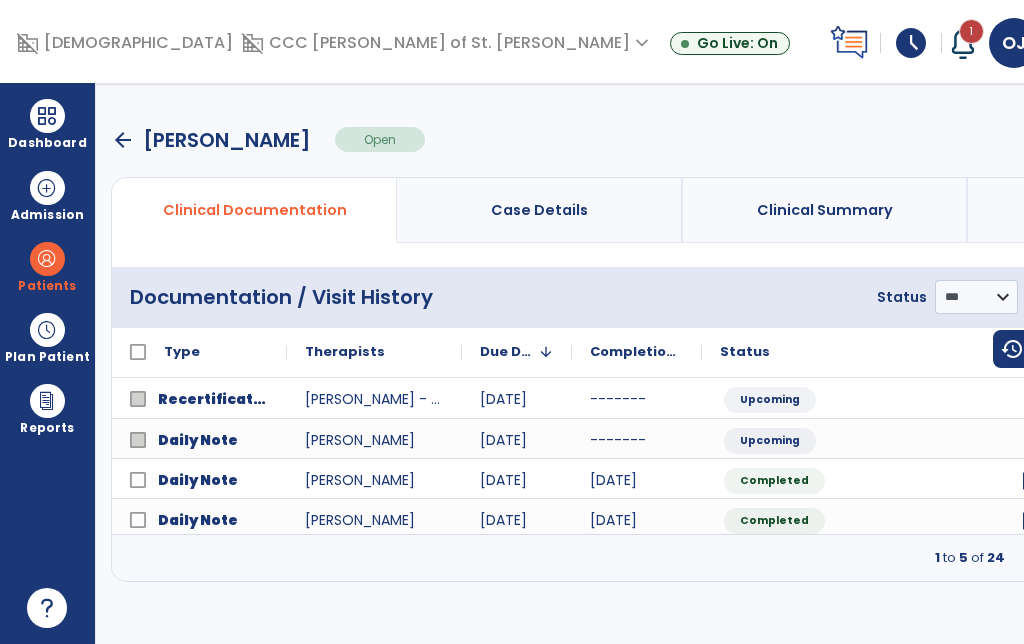 click on "[PERSON_NAME]" at bounding box center [227, 140] 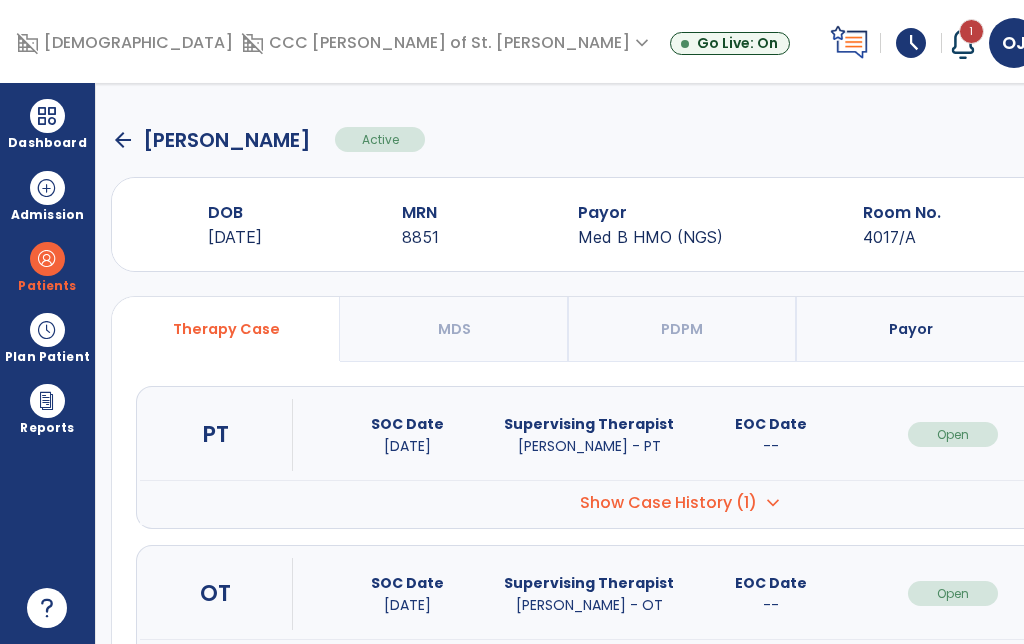 click on "[PERSON_NAME]" 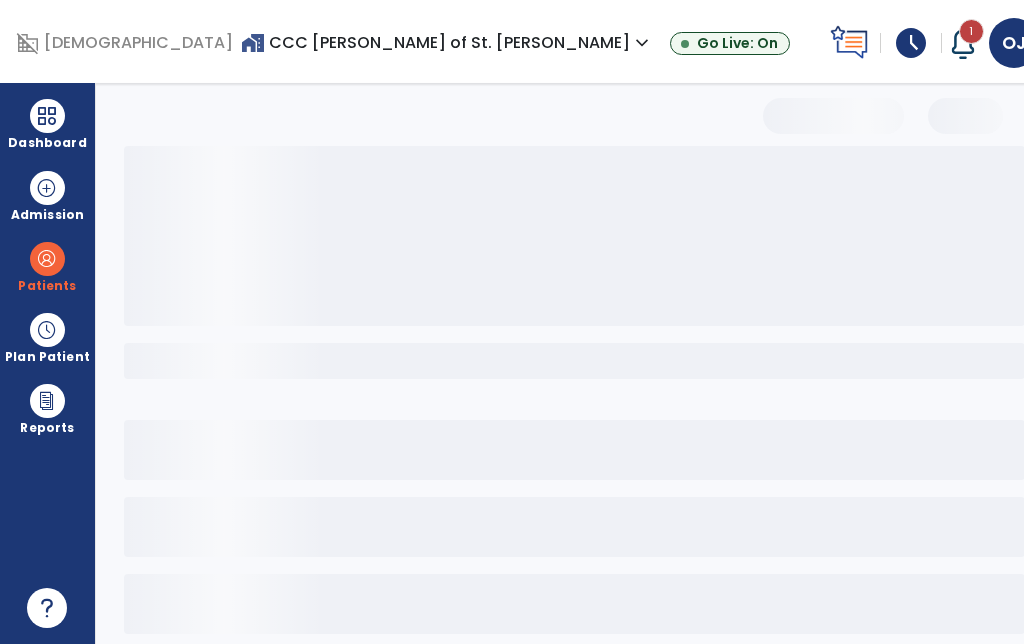 select on "***" 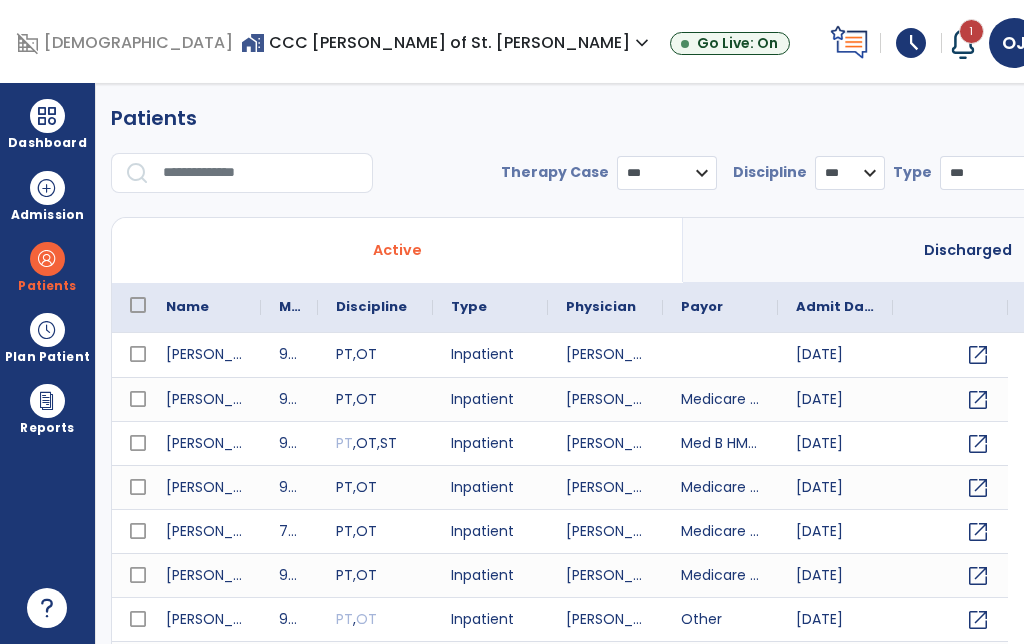 click at bounding box center (261, 173) 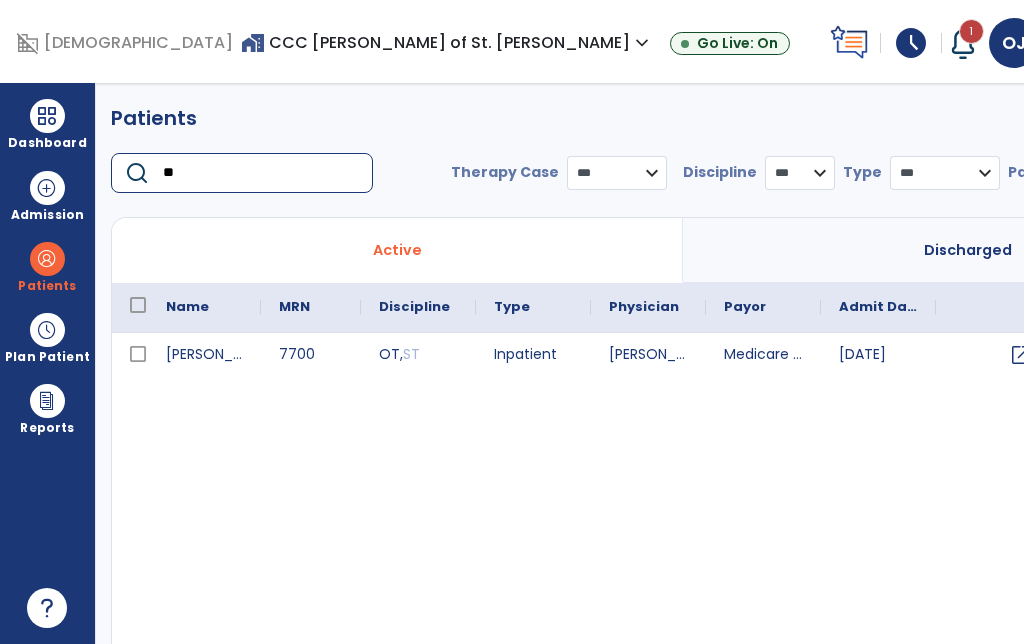 type on "*" 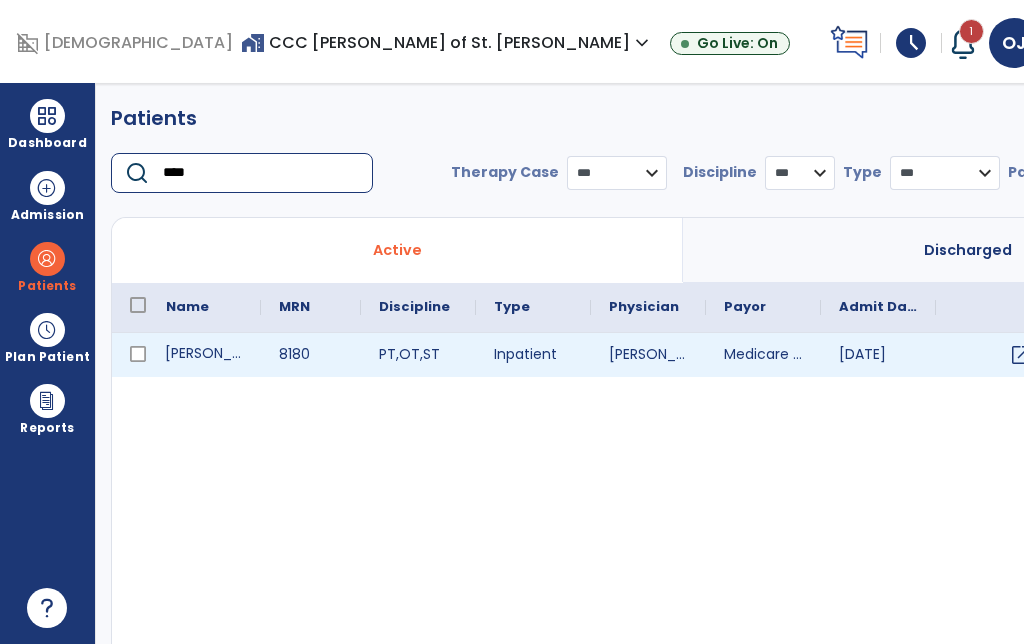 type on "****" 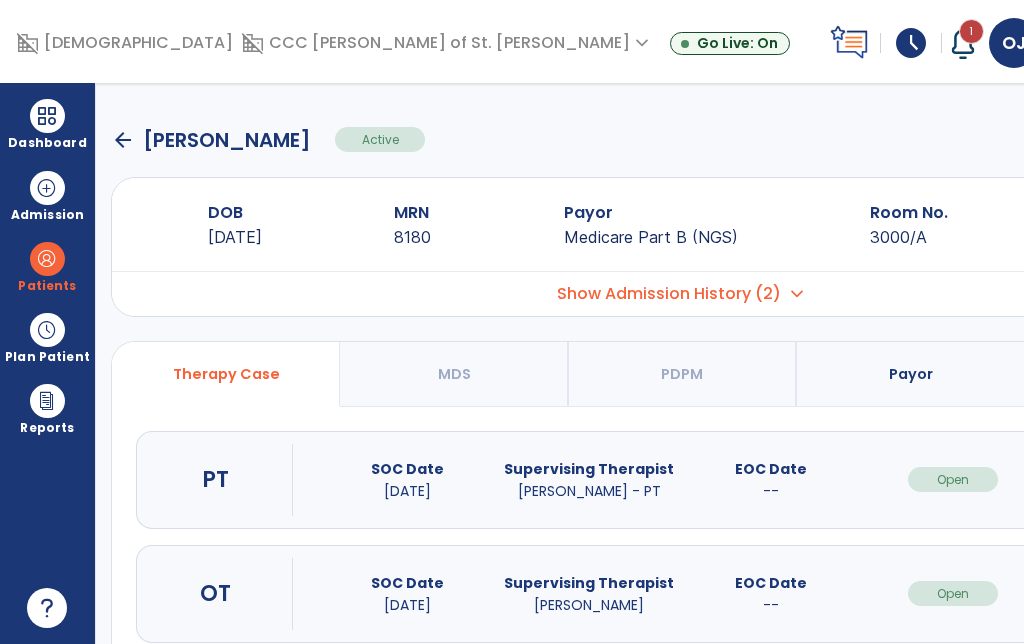 click on "open_in_new" at bounding box center [1135, 593] 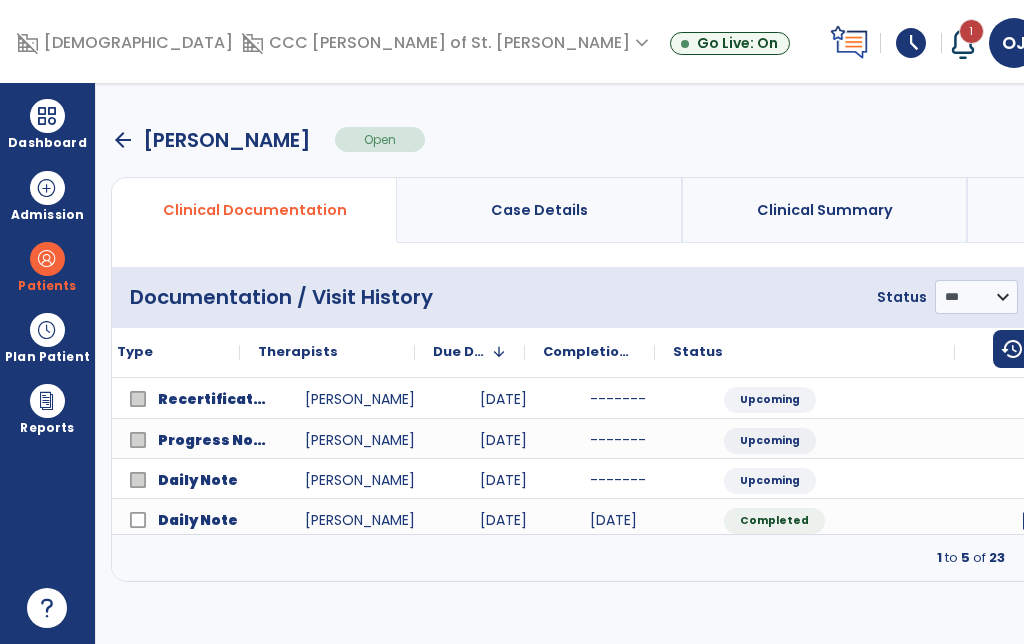 scroll, scrollTop: 0, scrollLeft: 66, axis: horizontal 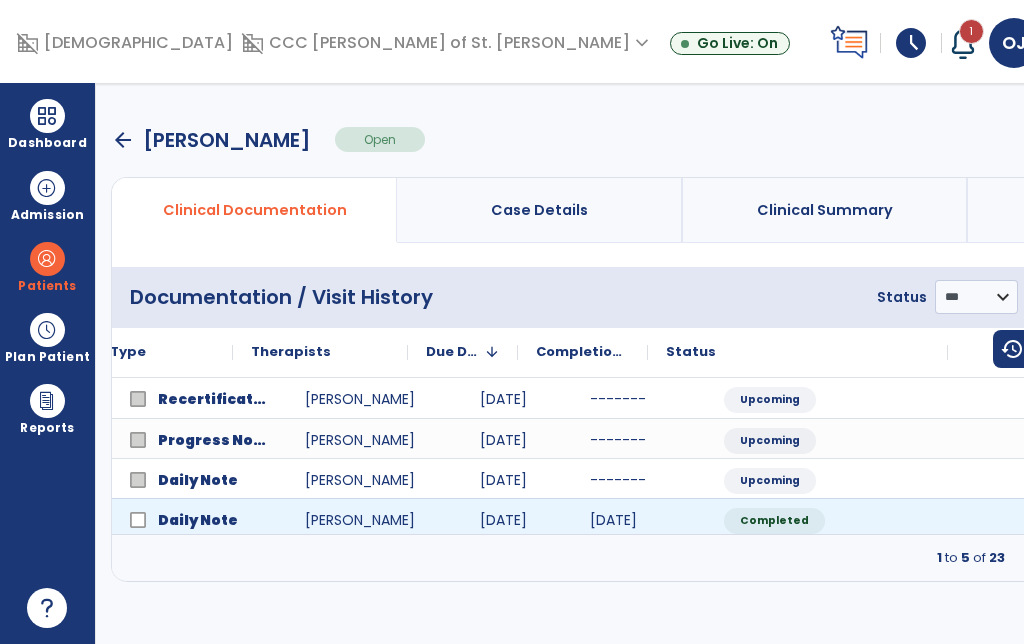 click on "open_in_new" 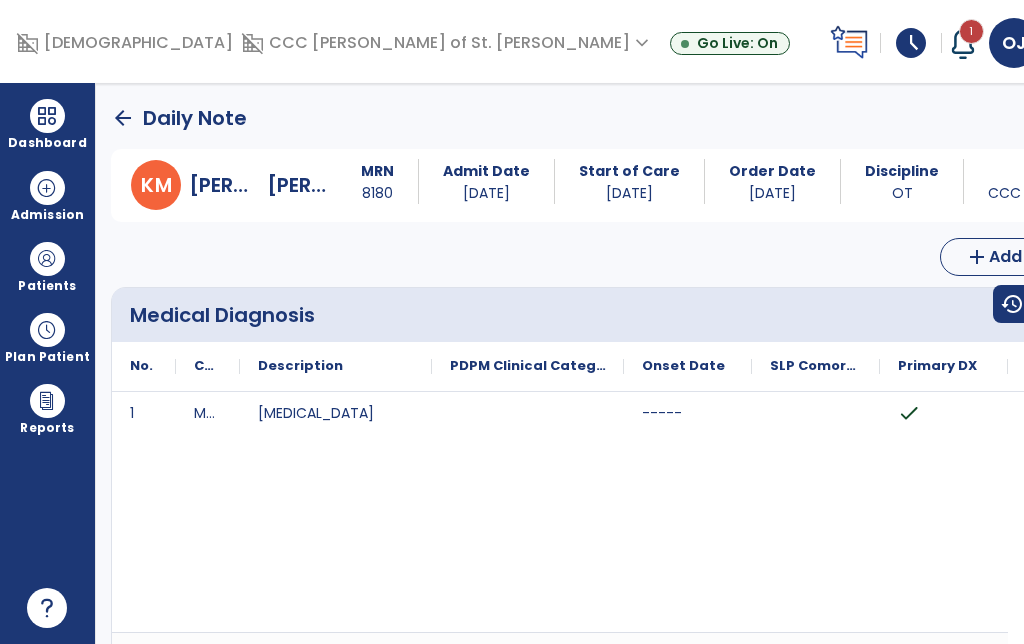 scroll, scrollTop: 0, scrollLeft: 0, axis: both 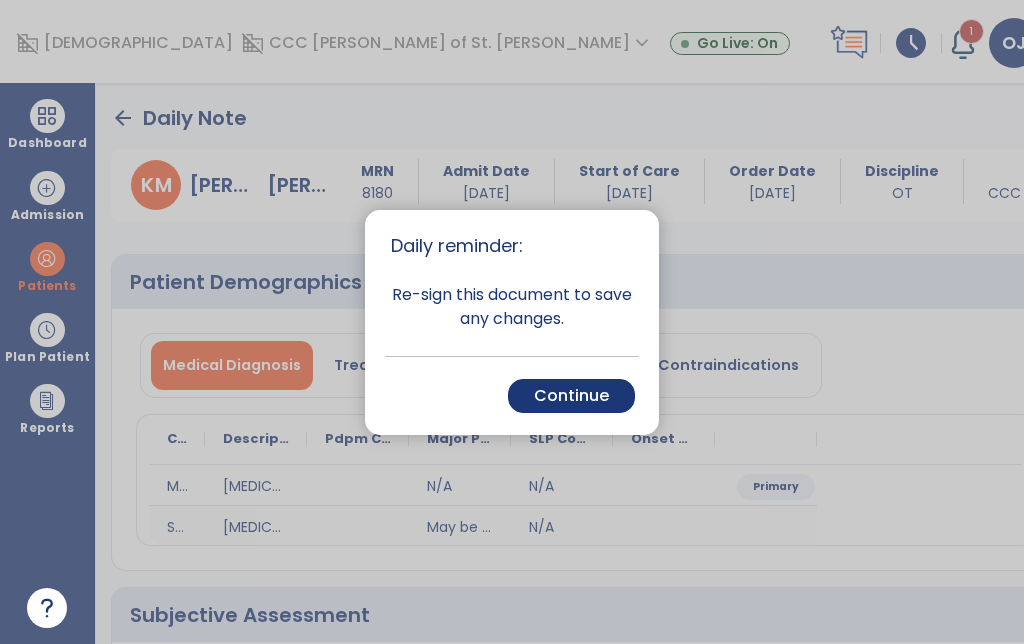 click on "Continue" at bounding box center [571, 396] 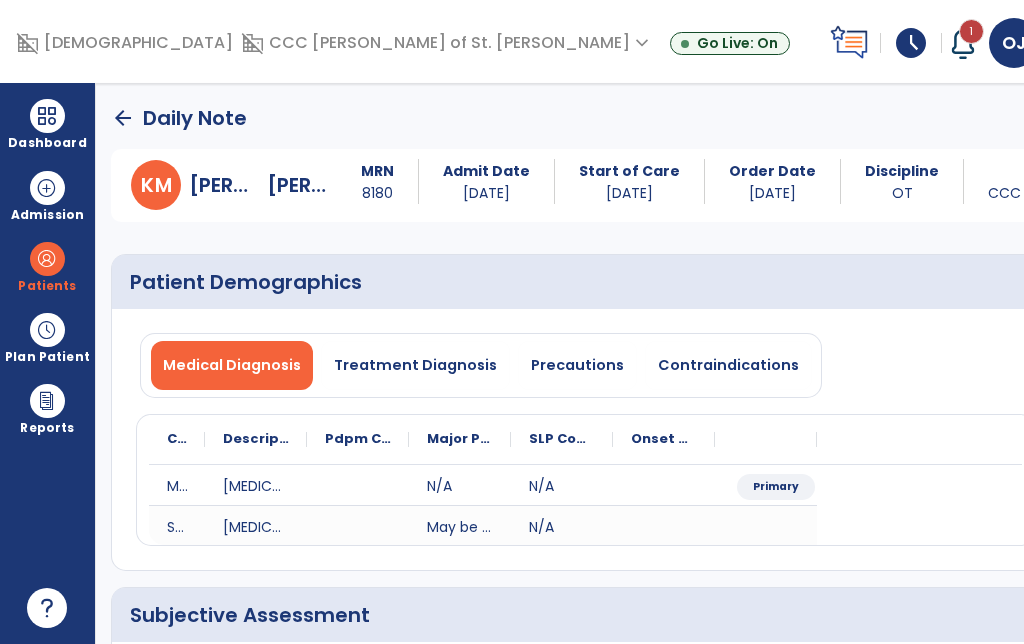 click on "Subjective Assessment" 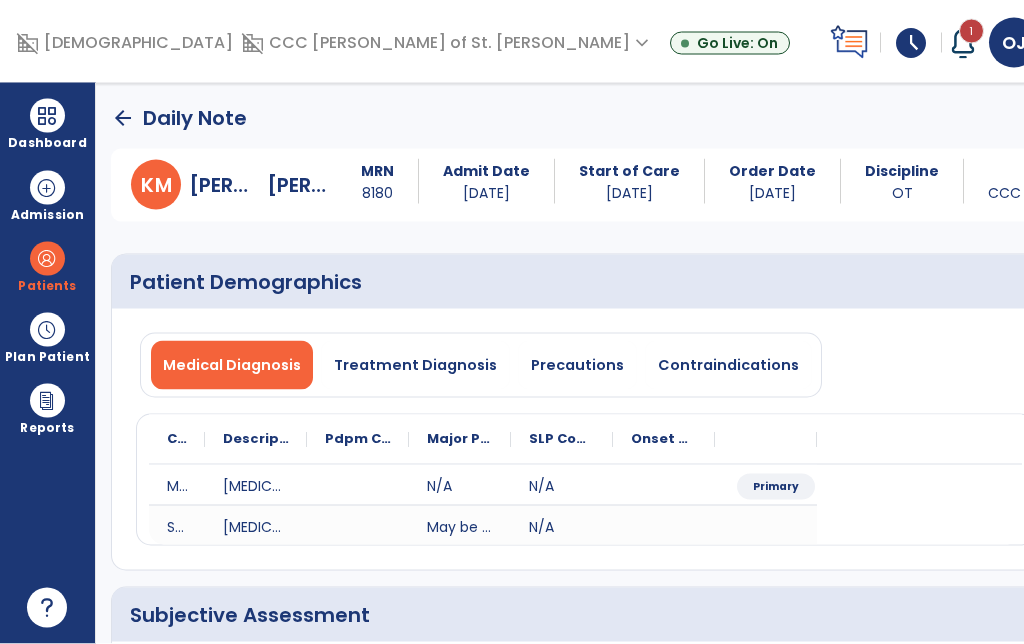 click on "Vitals   Vitals" 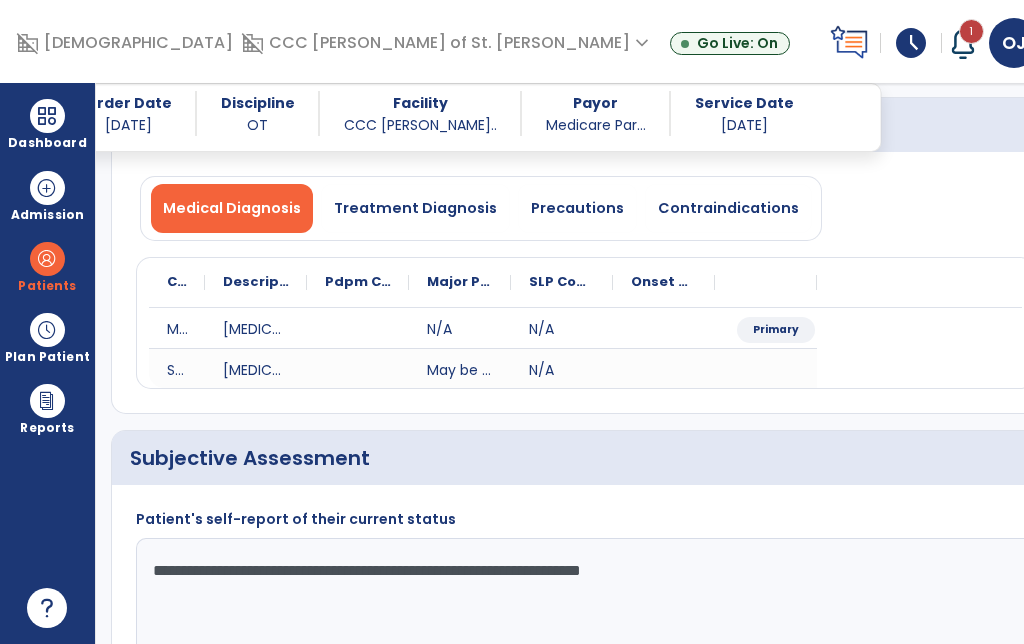 scroll, scrollTop: 77, scrollLeft: 0, axis: vertical 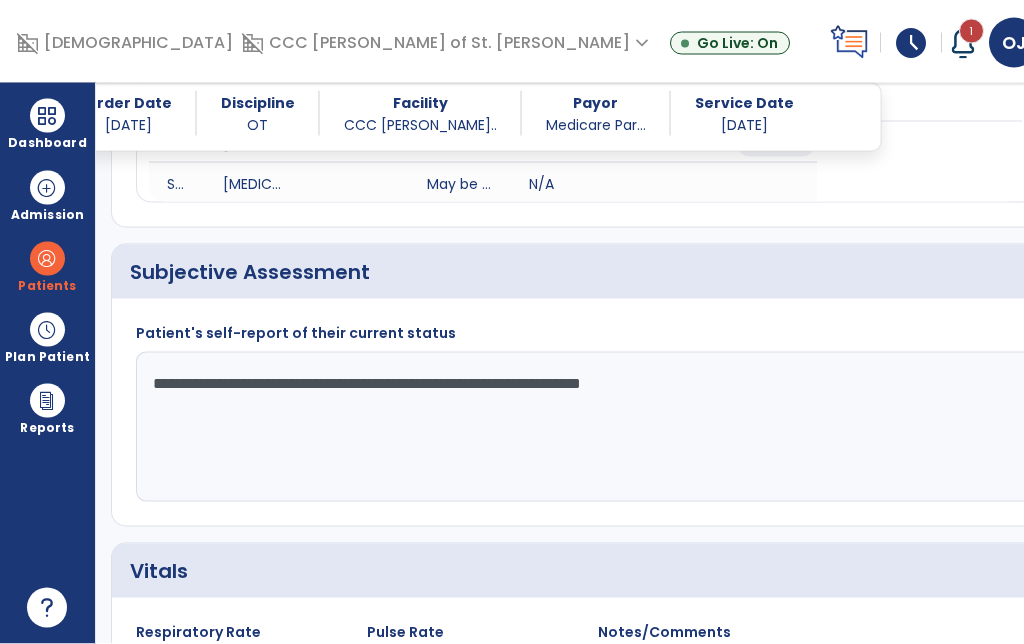 click on "**********" 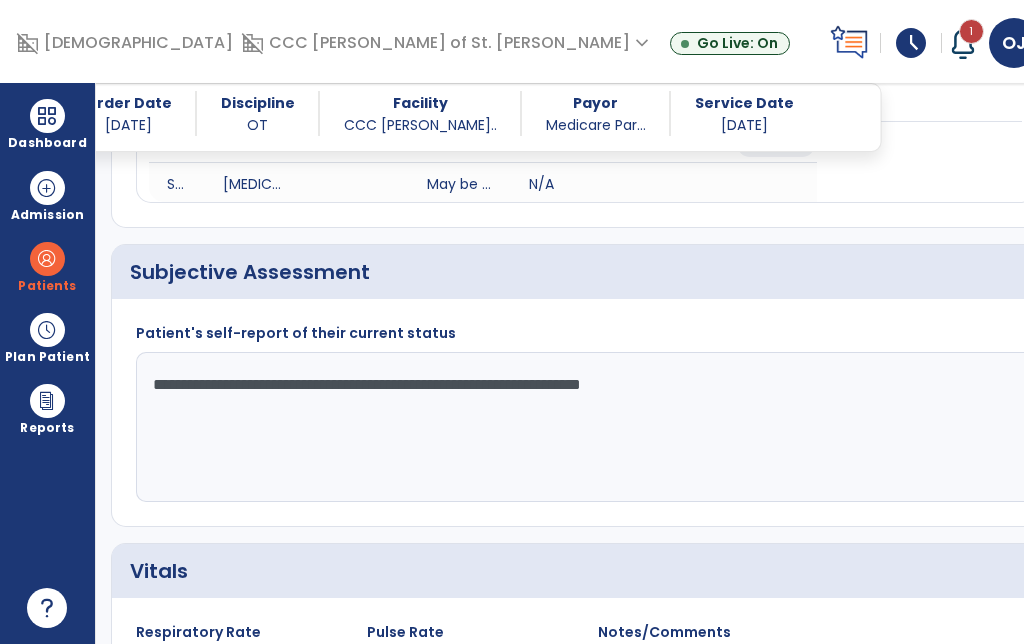 type on "**********" 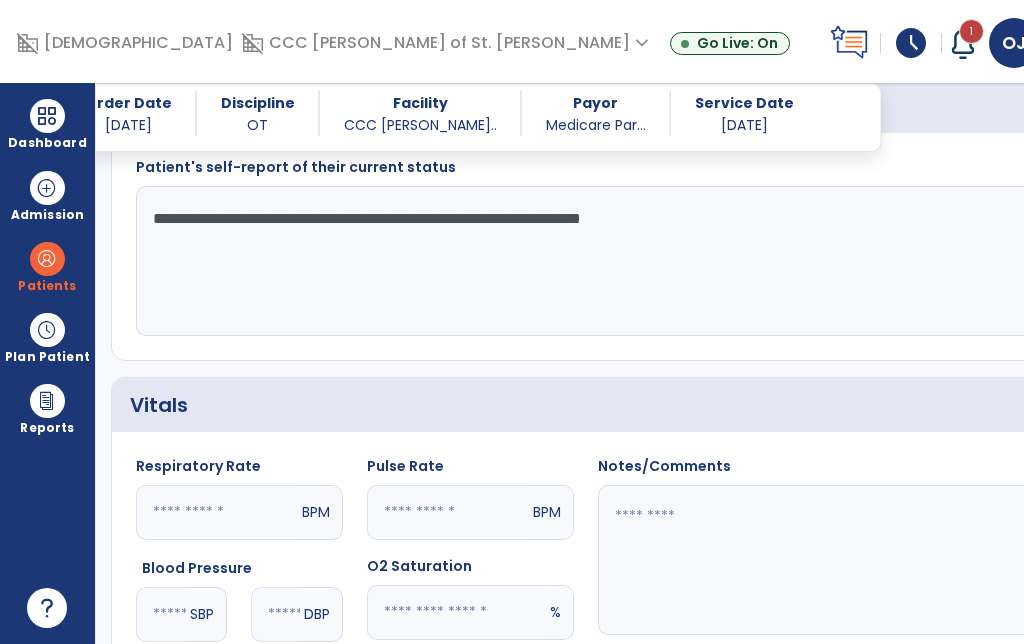 click on "Treatment" 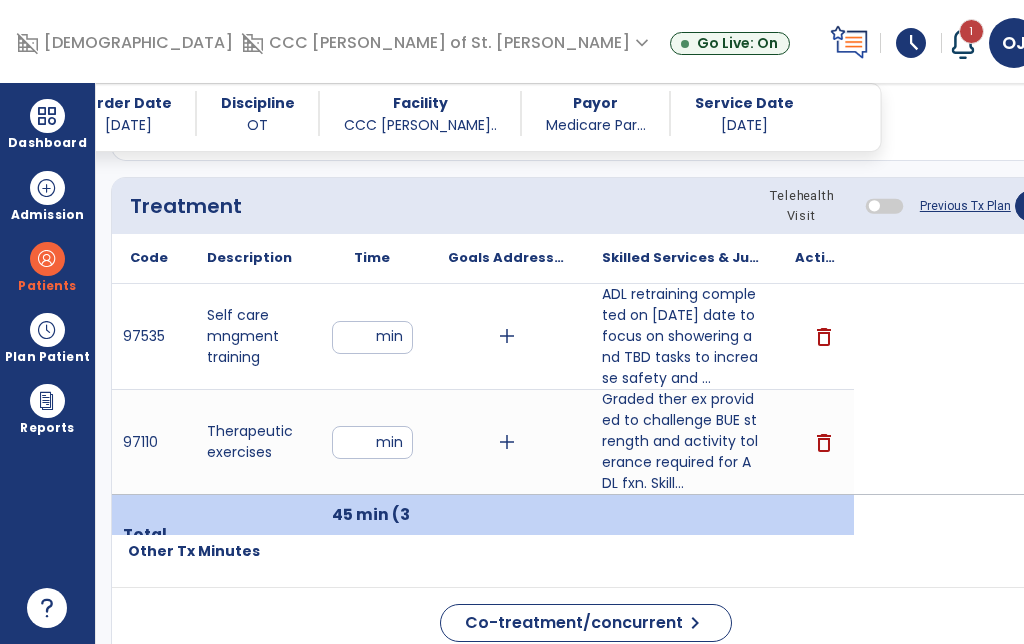 scroll, scrollTop: 1127, scrollLeft: 0, axis: vertical 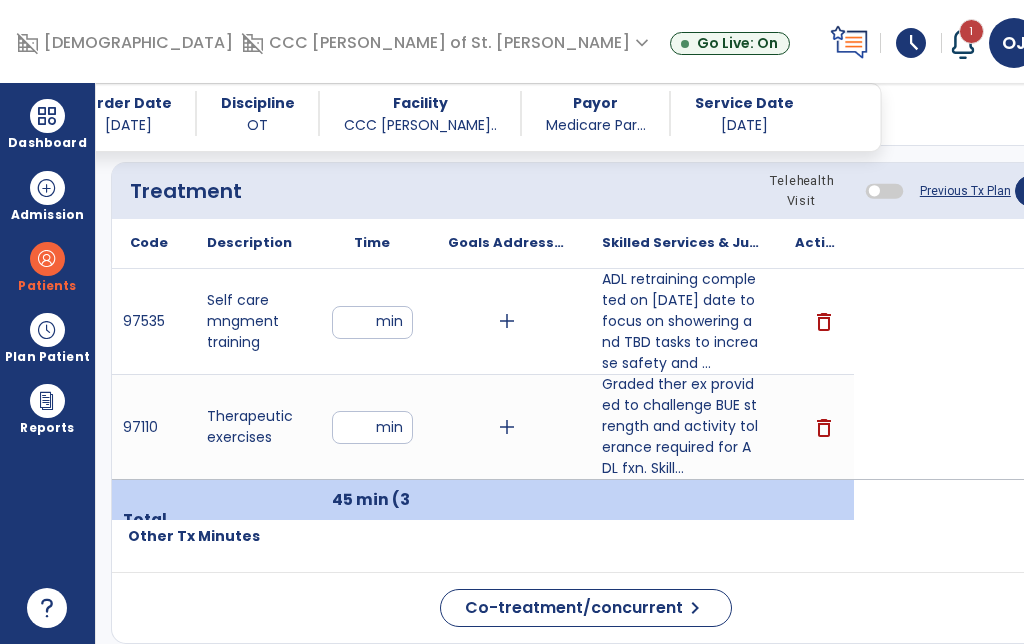 click on "Response To Treatment" 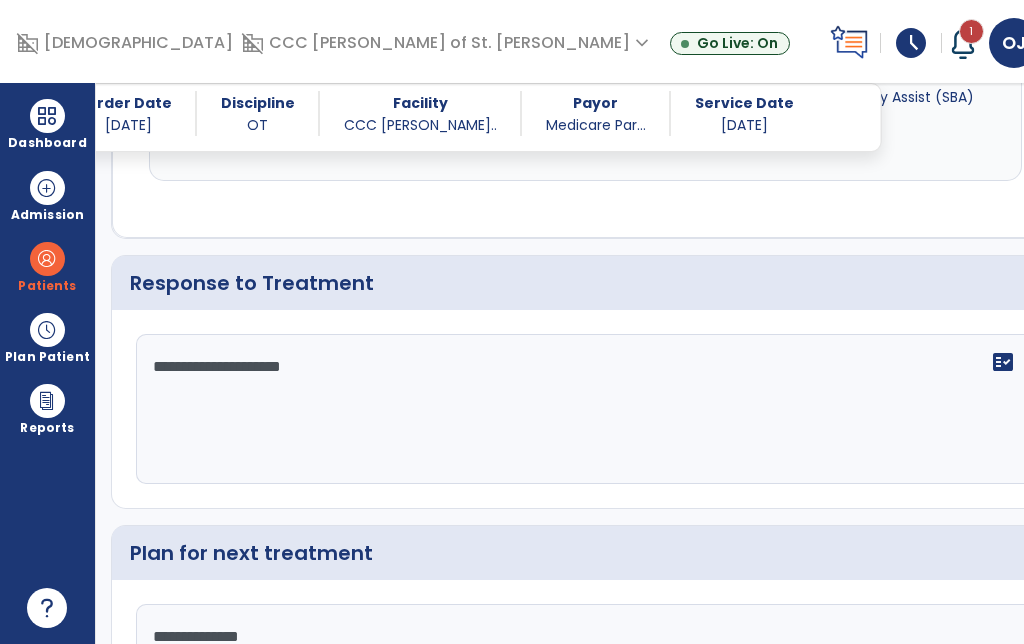 click on "Plan For Next Treatment" 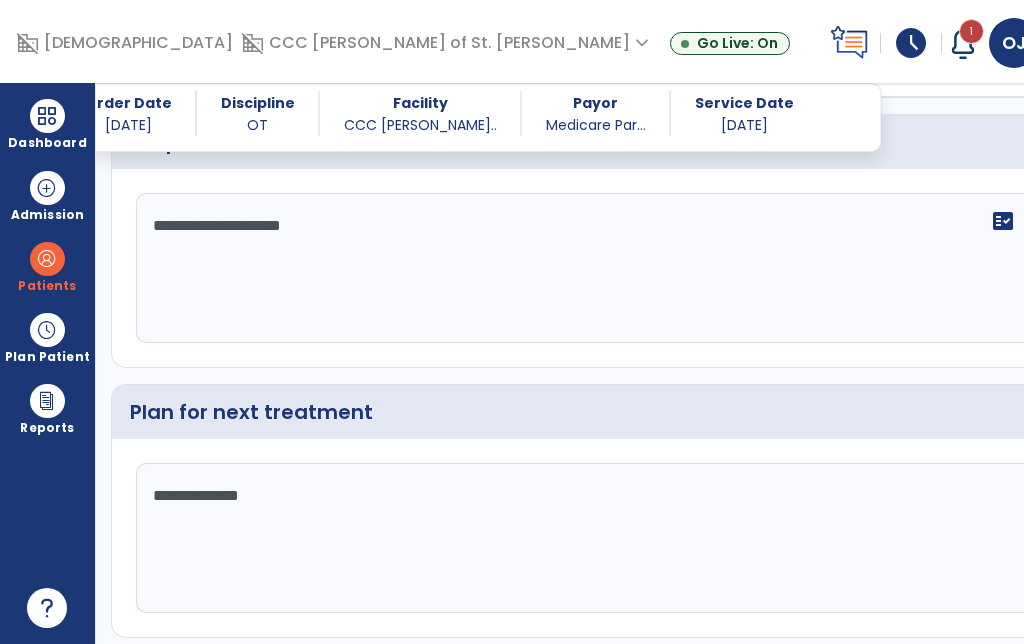scroll, scrollTop: 2486, scrollLeft: 0, axis: vertical 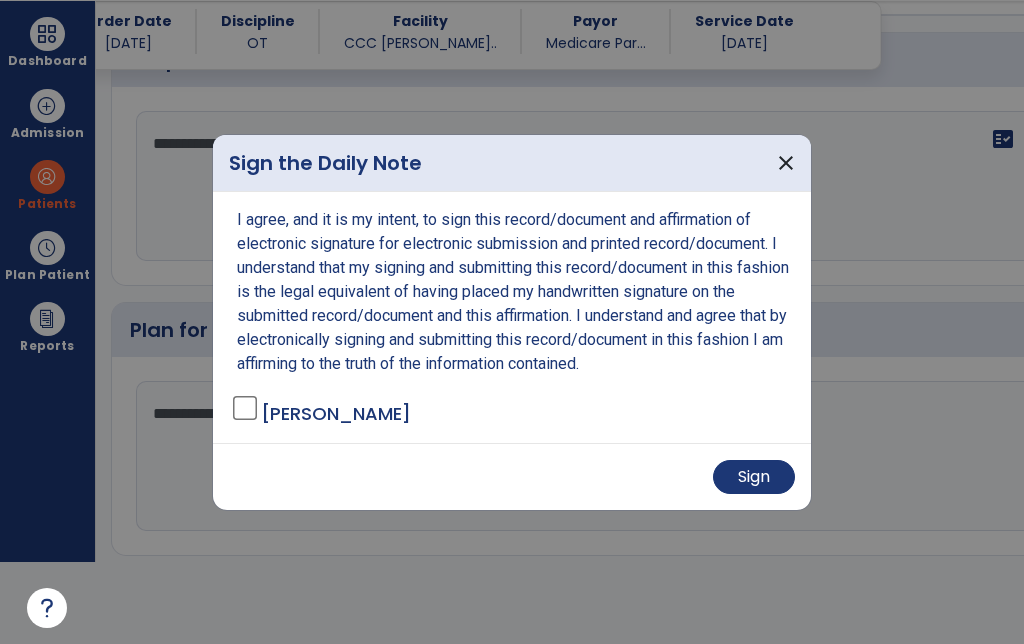 click on "Sign" at bounding box center [754, 477] 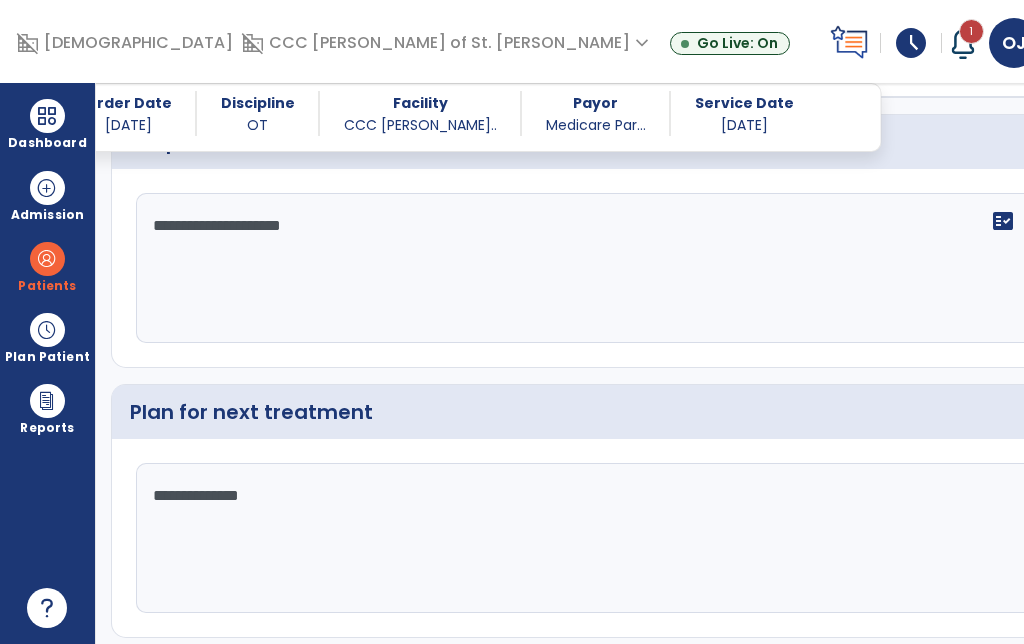 scroll, scrollTop: 2484, scrollLeft: 0, axis: vertical 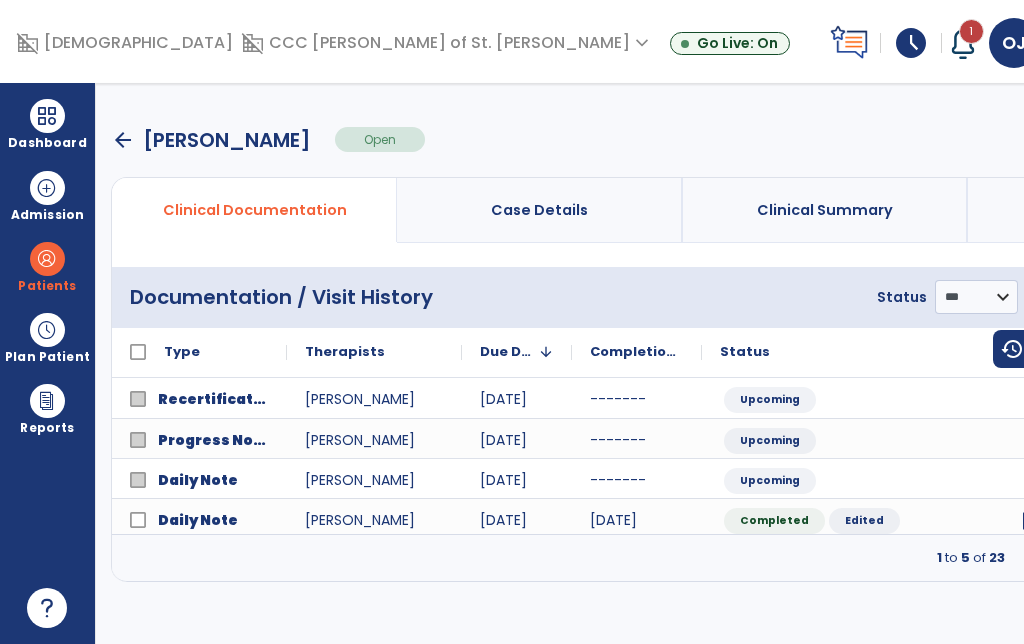 click on "arrow_back" at bounding box center (123, 140) 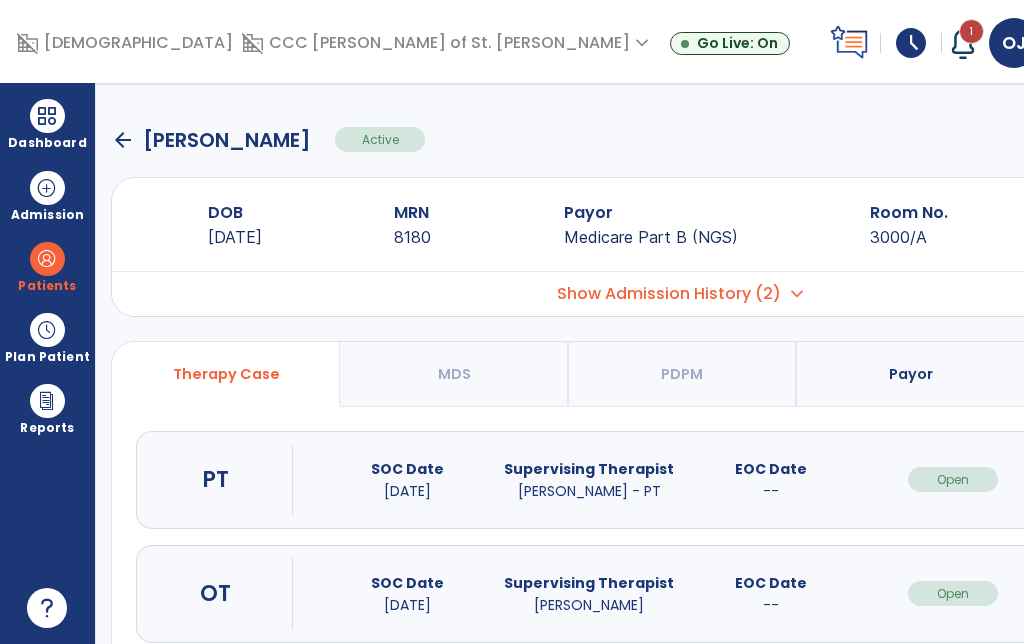 click on "arrow_back" 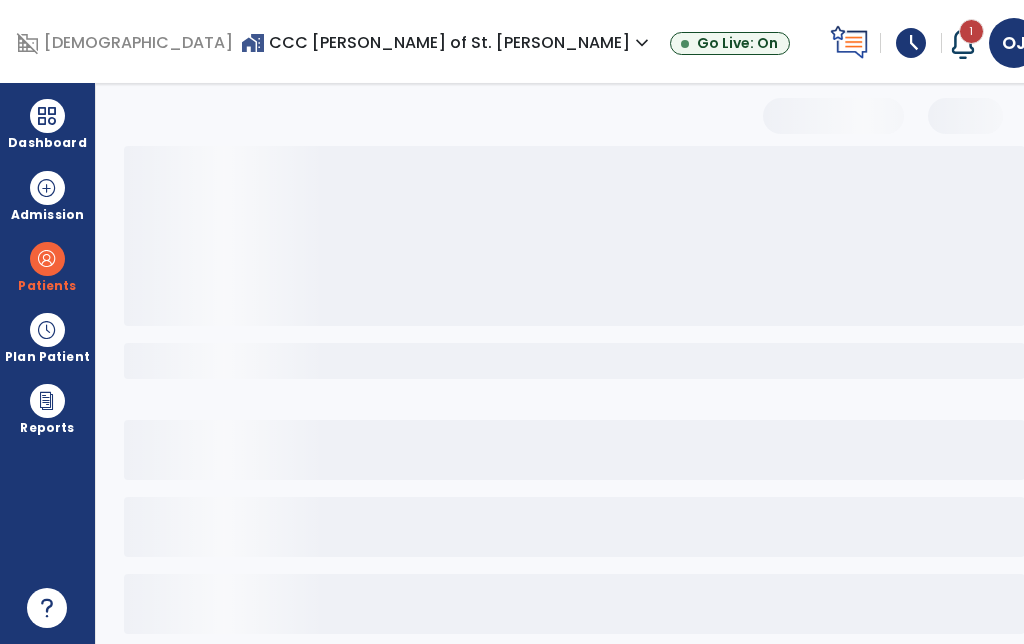 select on "***" 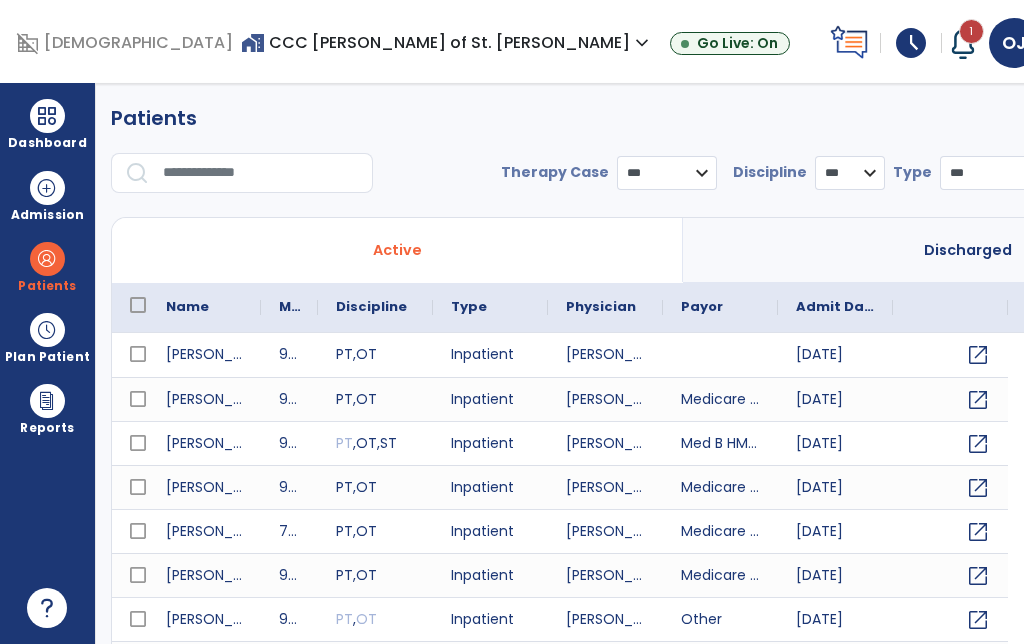 click at bounding box center (261, 173) 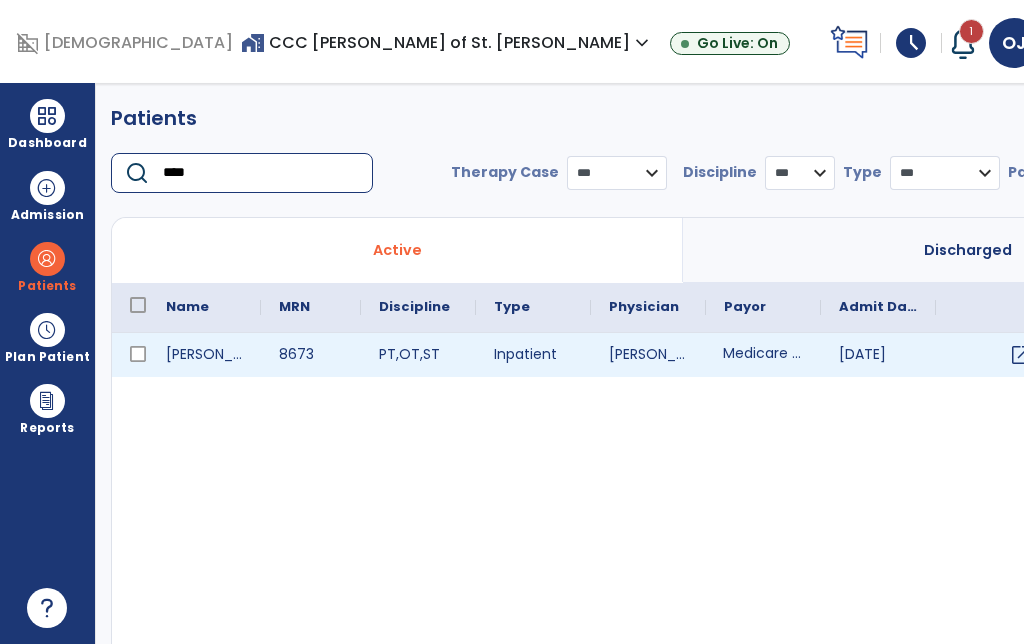 type on "****" 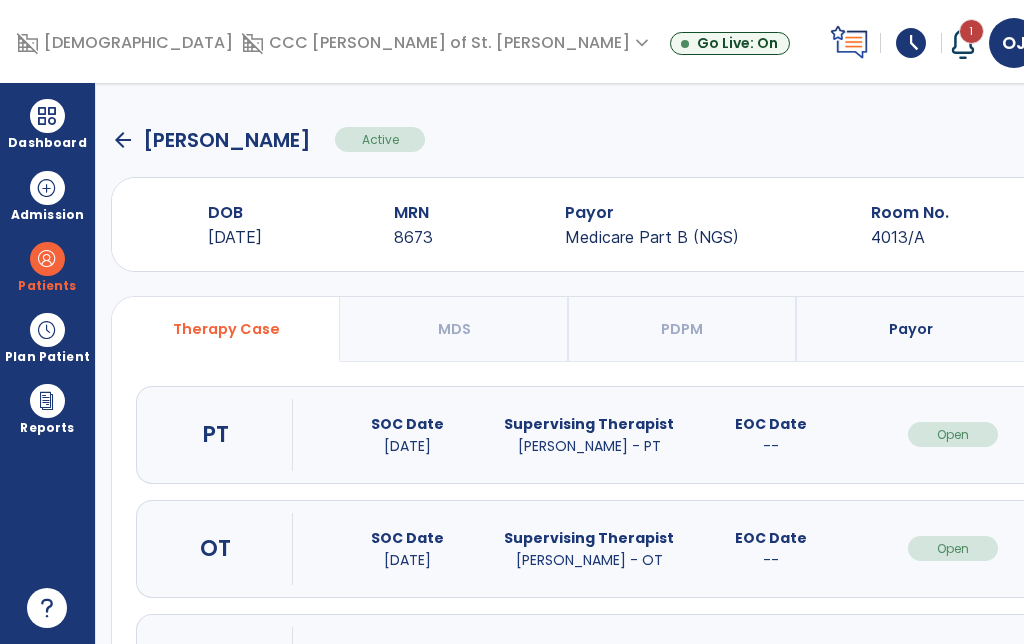 click on "open_in_new" at bounding box center (1135, 548) 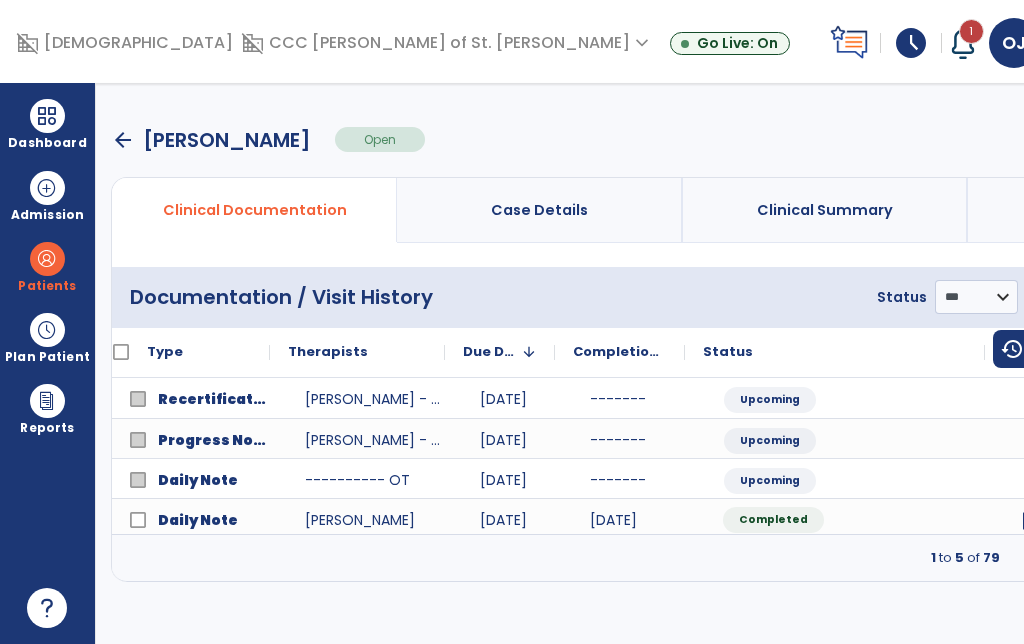 scroll, scrollTop: 0, scrollLeft: 31, axis: horizontal 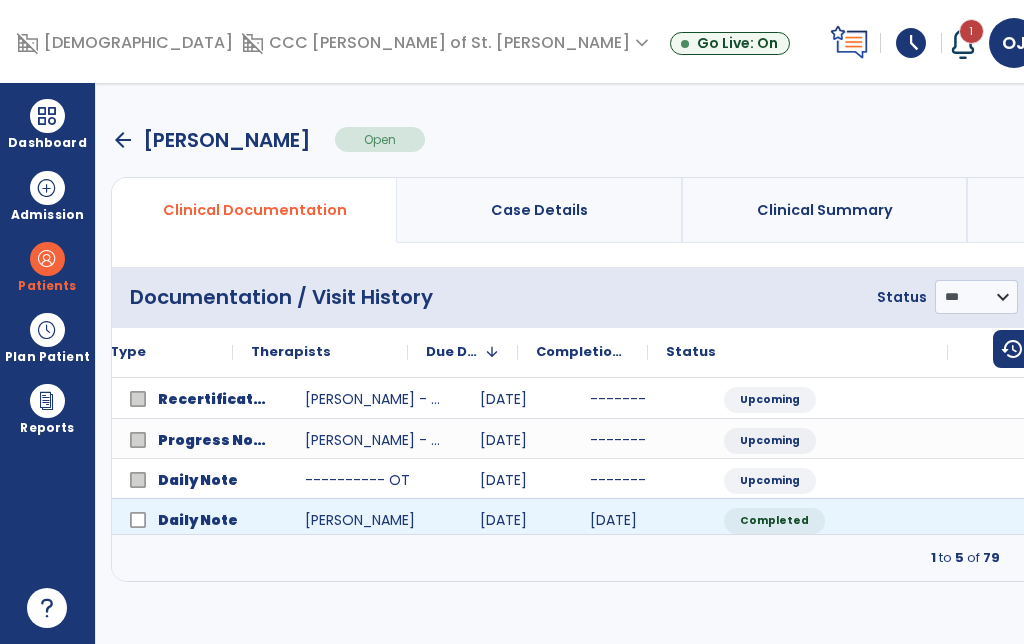 click on "open_in_new" 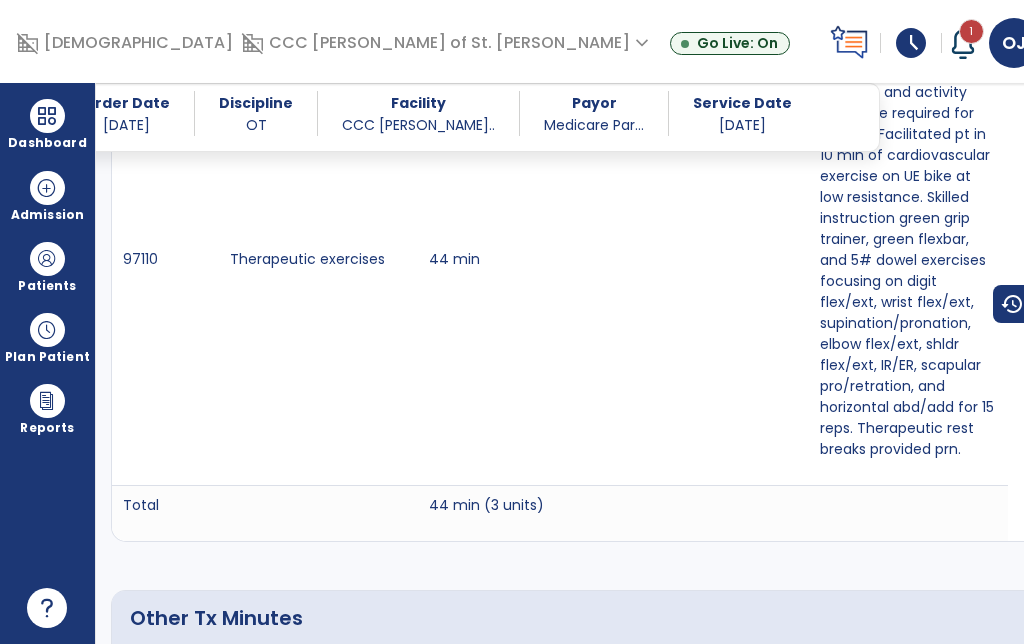 scroll, scrollTop: 4857, scrollLeft: 0, axis: vertical 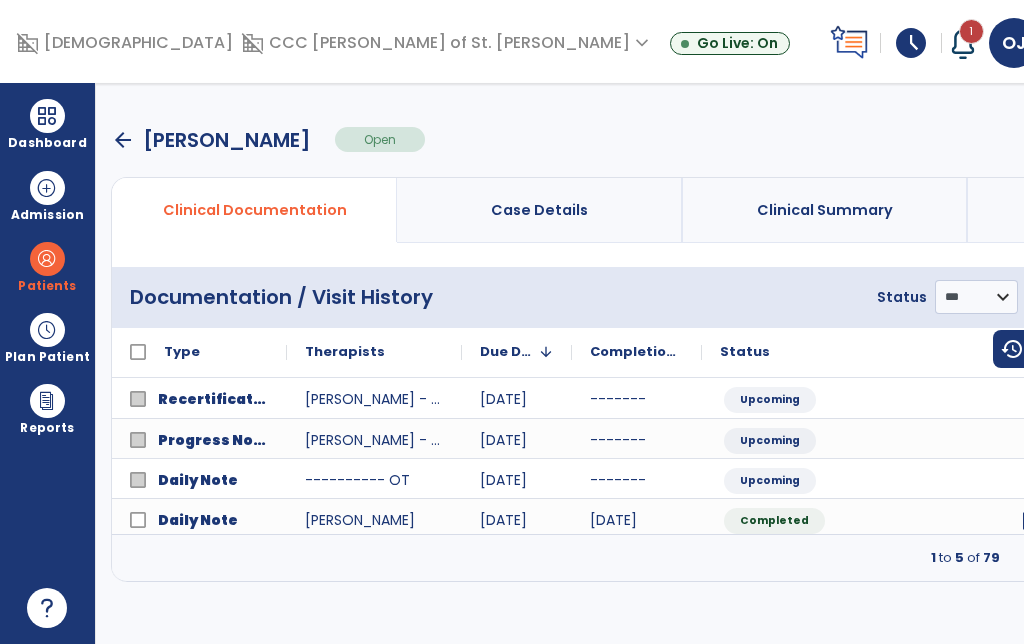 click on "arrow_back" at bounding box center [123, 140] 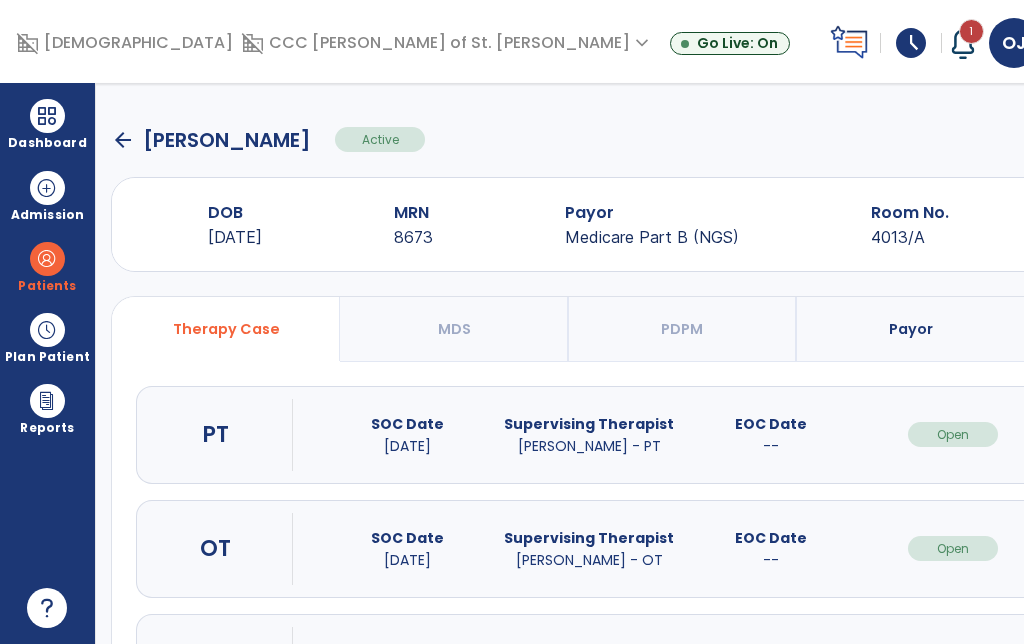 click on "arrow_back" 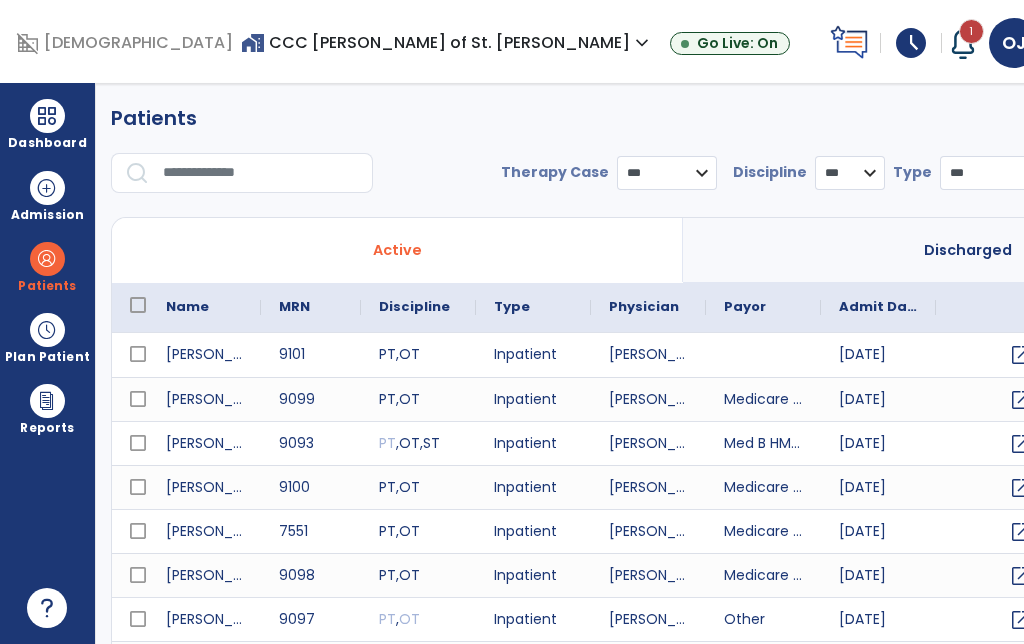 select on "***" 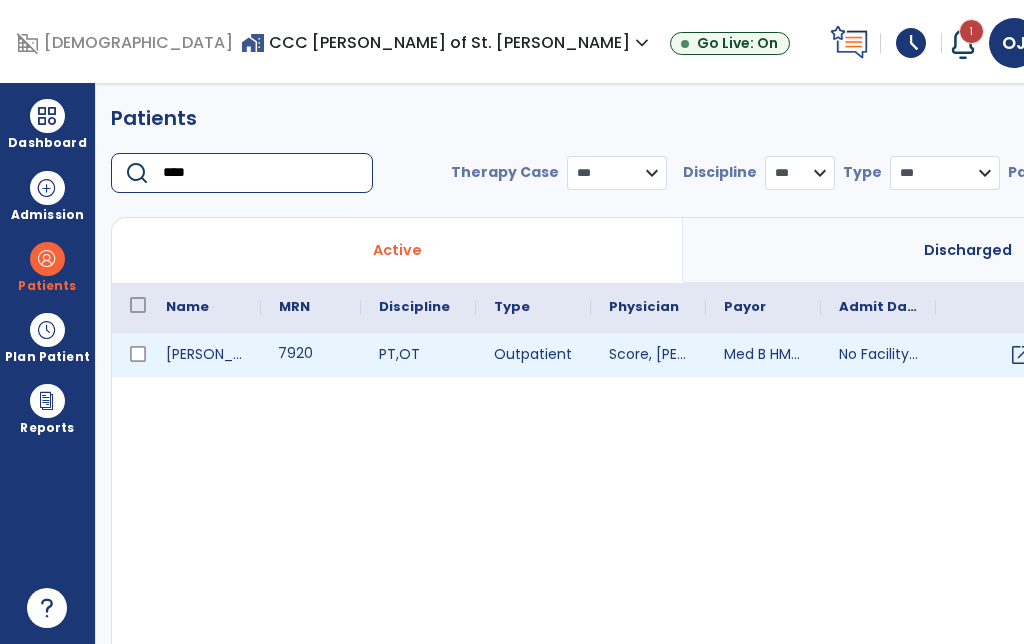 type on "****" 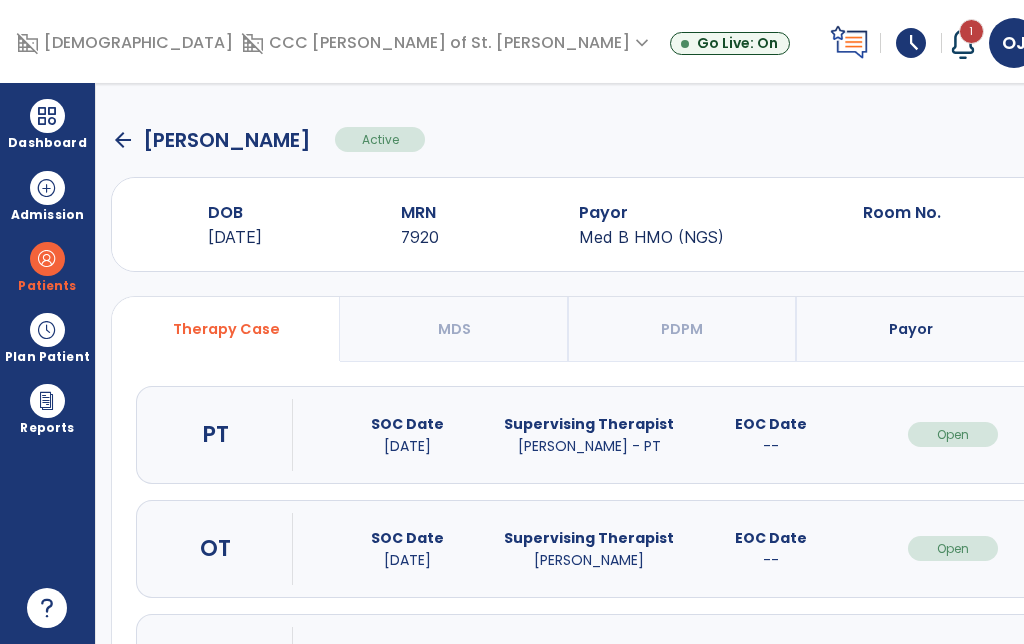 click on "open_in_new" at bounding box center (1135, 548) 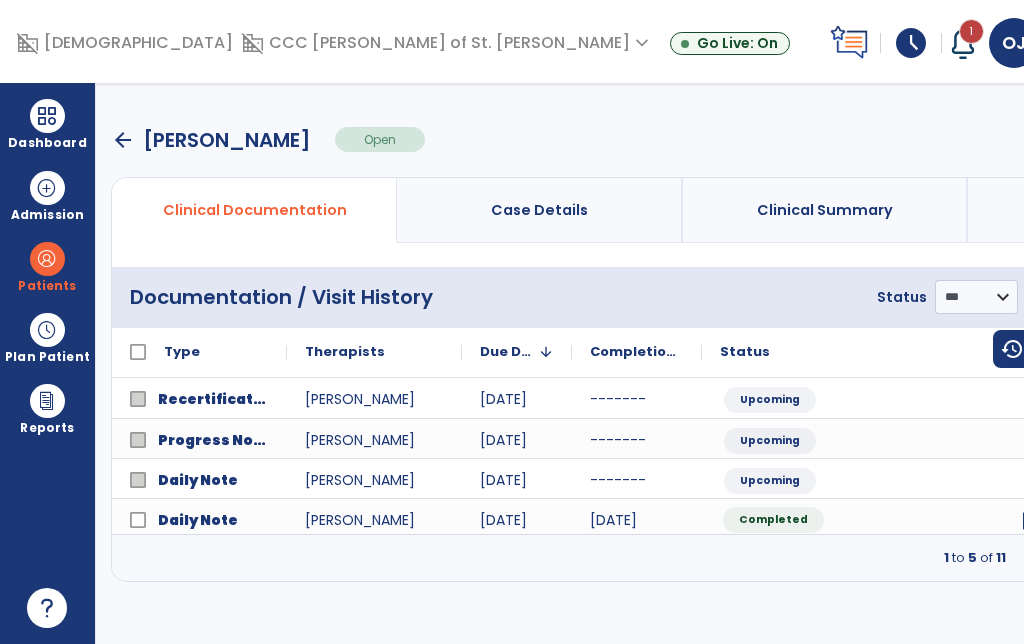 scroll, scrollTop: 0, scrollLeft: 29, axis: horizontal 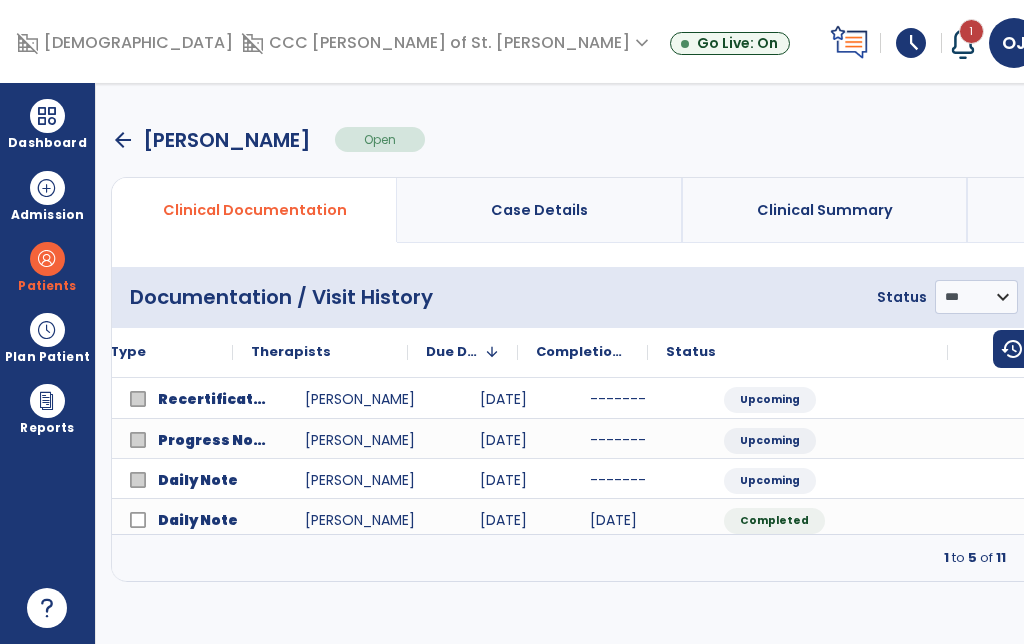 click on "open_in_new" 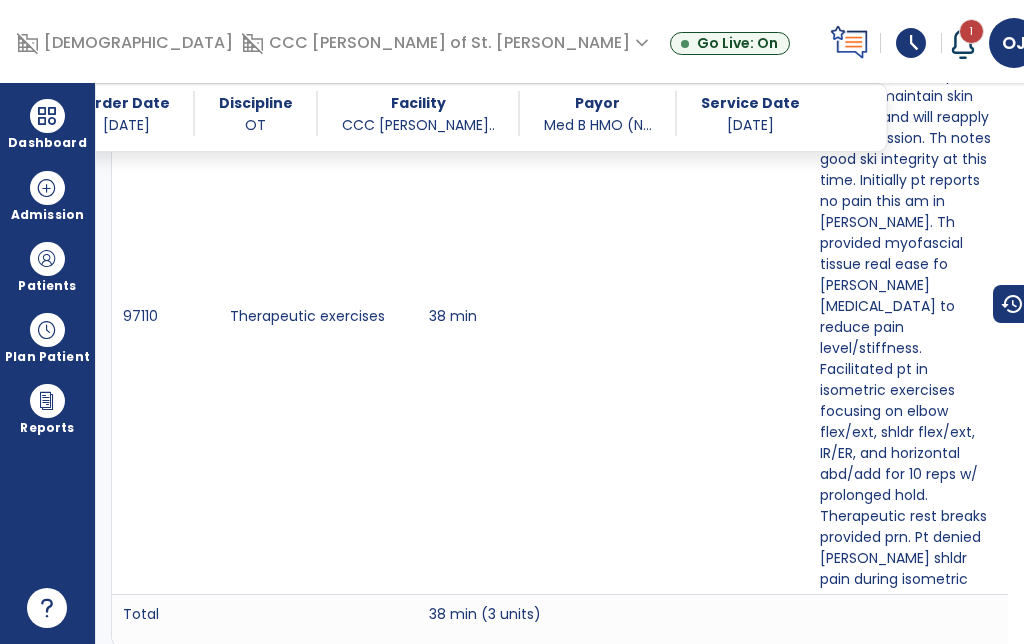 scroll, scrollTop: 2100, scrollLeft: 0, axis: vertical 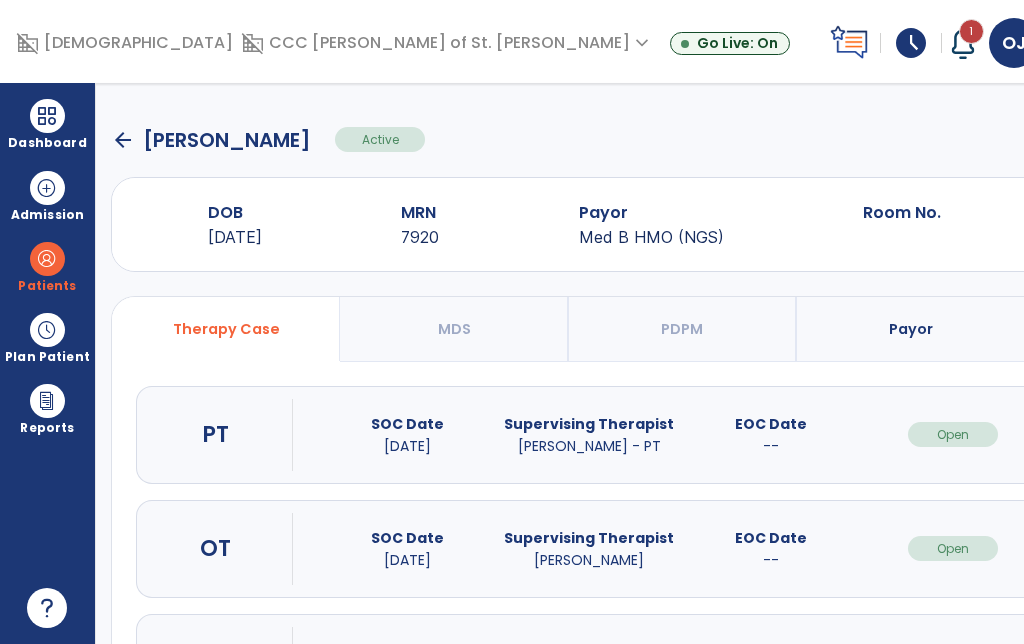 click on "arrow_back   [PERSON_NAME]" 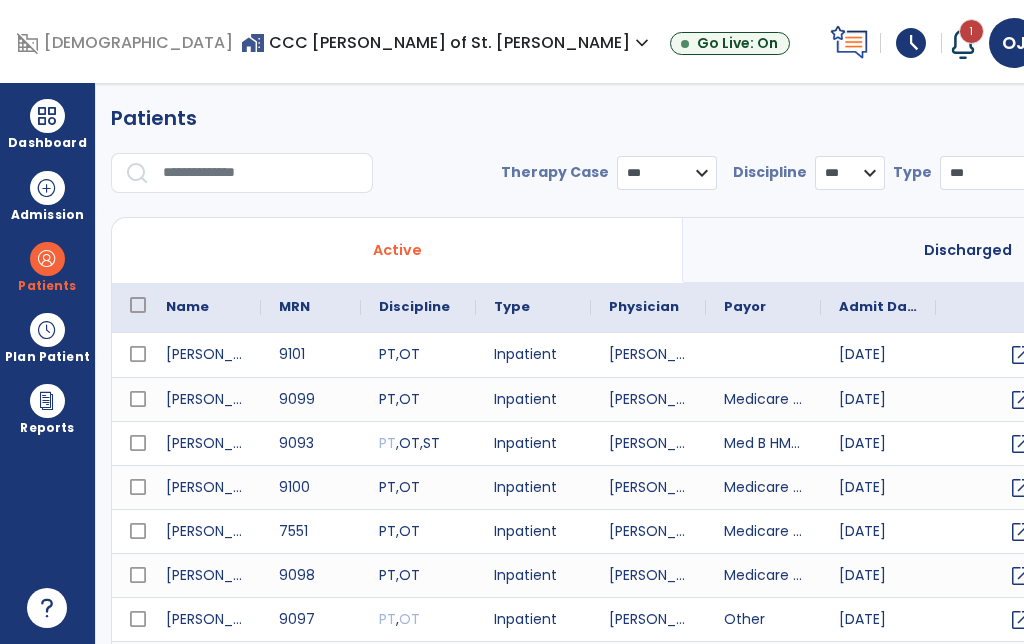 select on "***" 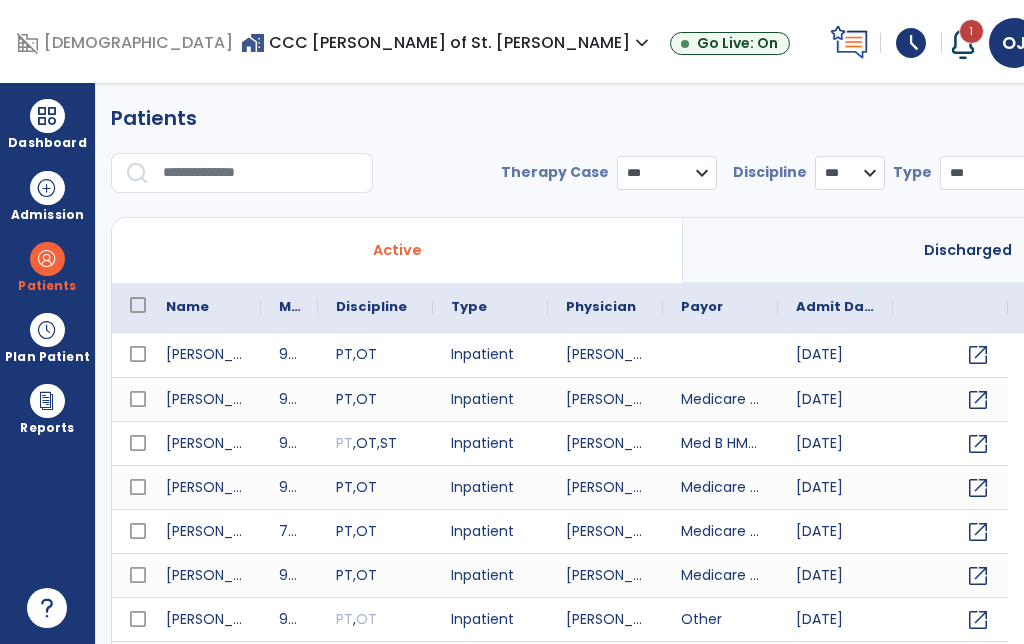 click at bounding box center (261, 173) 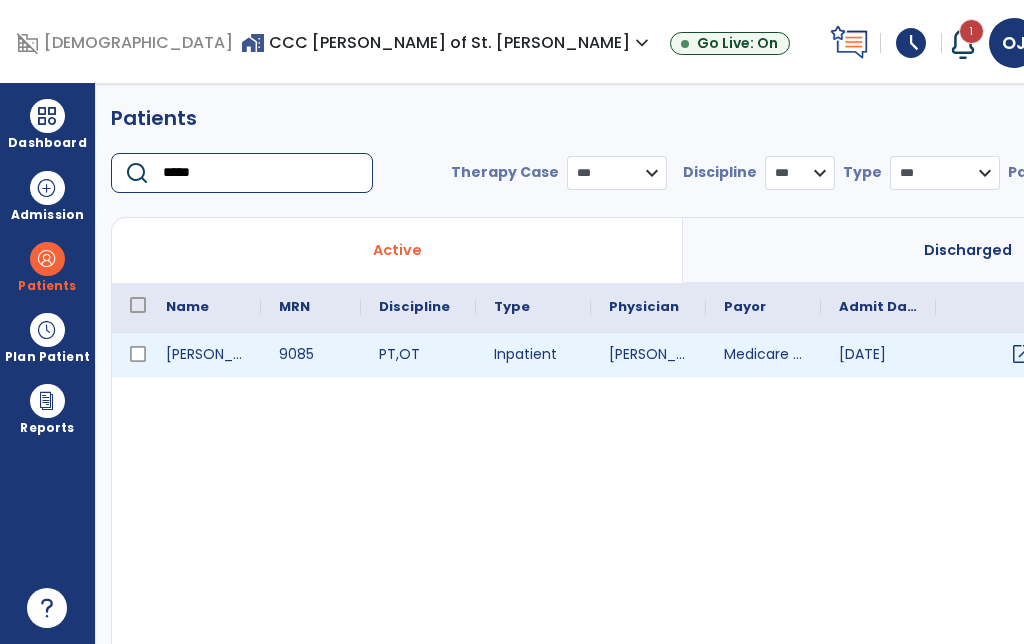 type on "*****" 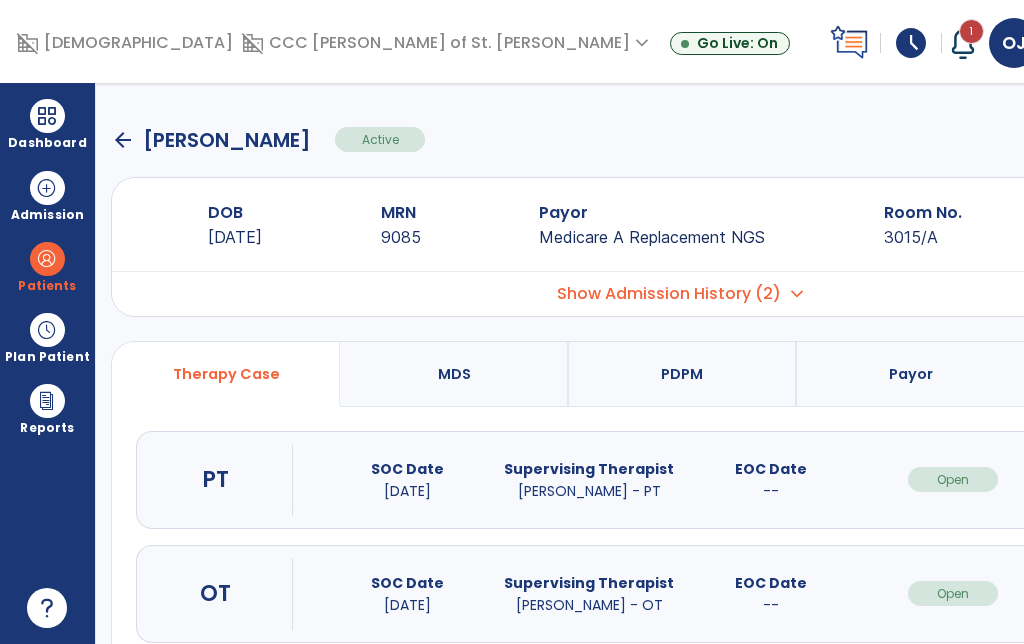 click on "open_in_new" at bounding box center [1135, 593] 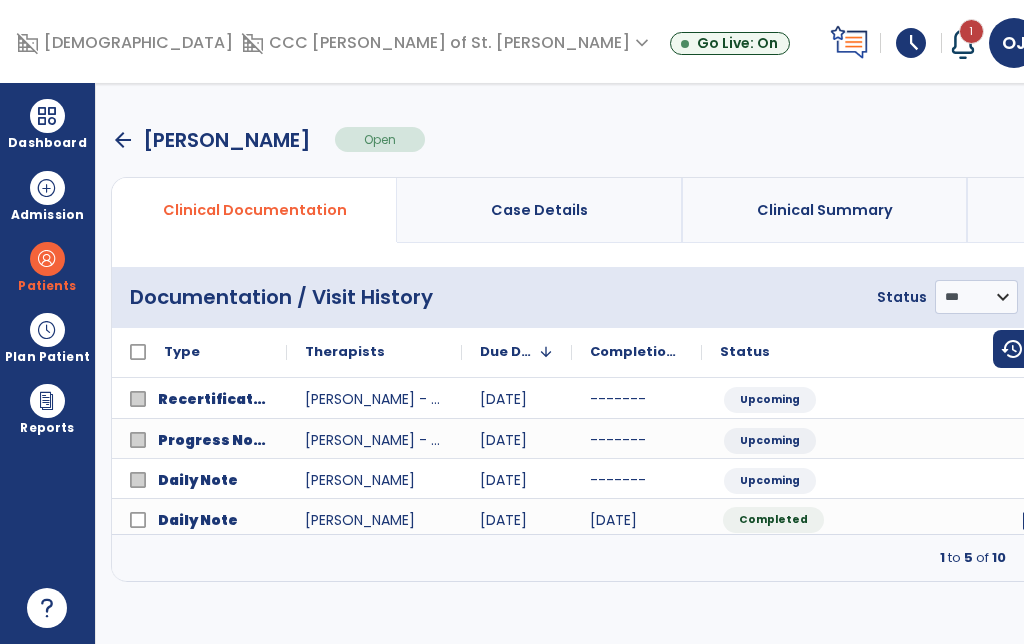 scroll, scrollTop: 0, scrollLeft: 20, axis: horizontal 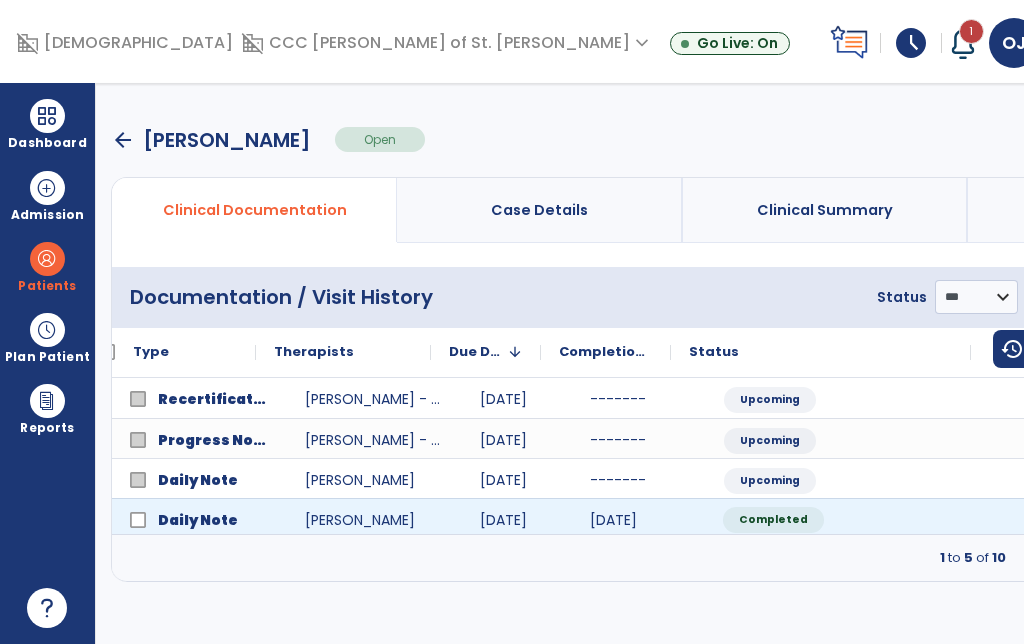 click on "open_in_new" 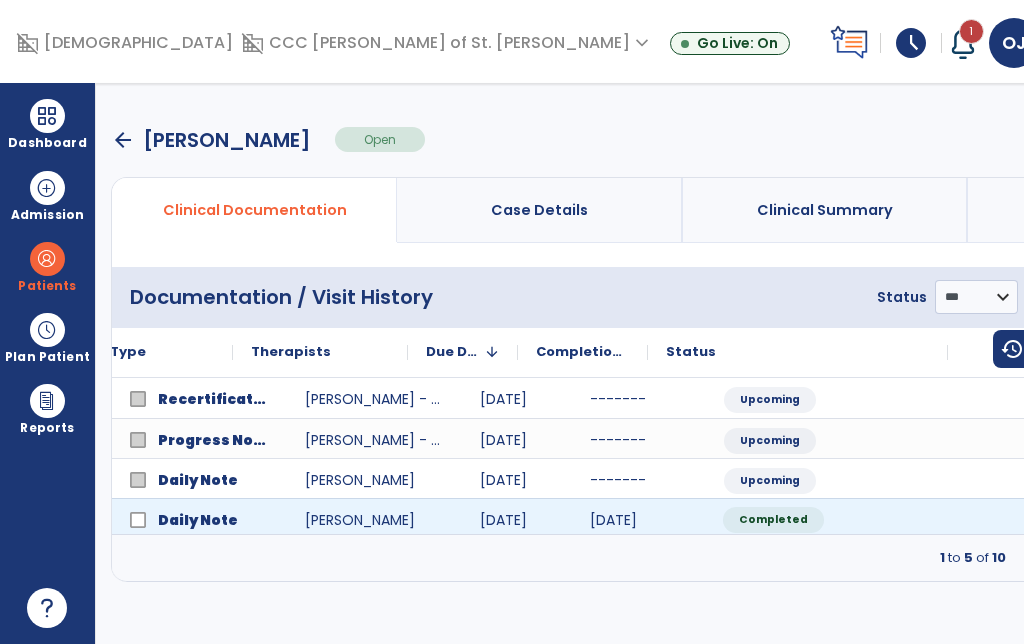 scroll, scrollTop: 0, scrollLeft: 54, axis: horizontal 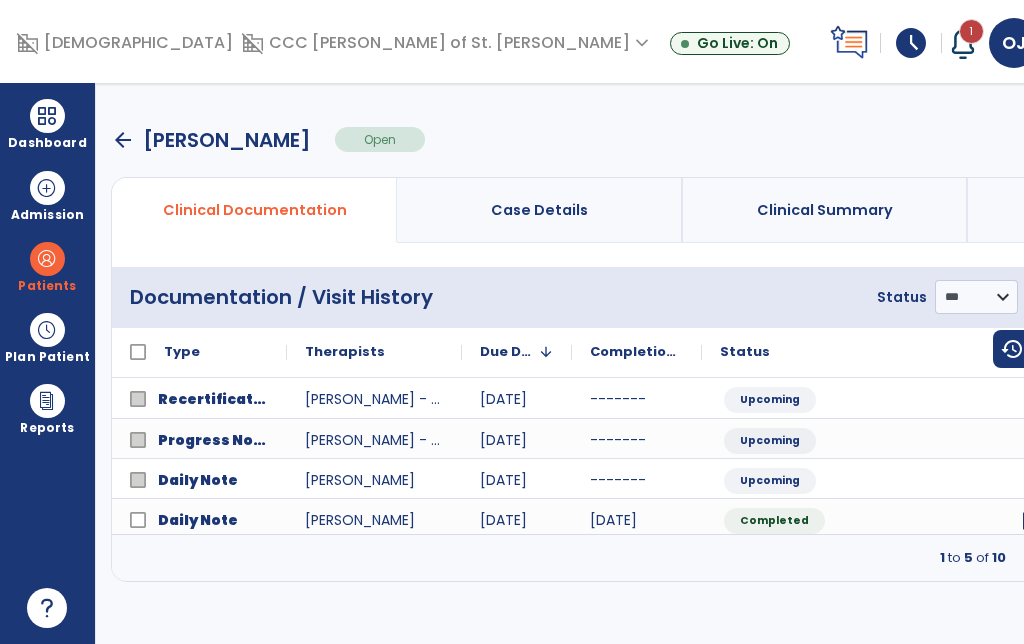 click on "arrow_back" at bounding box center (123, 140) 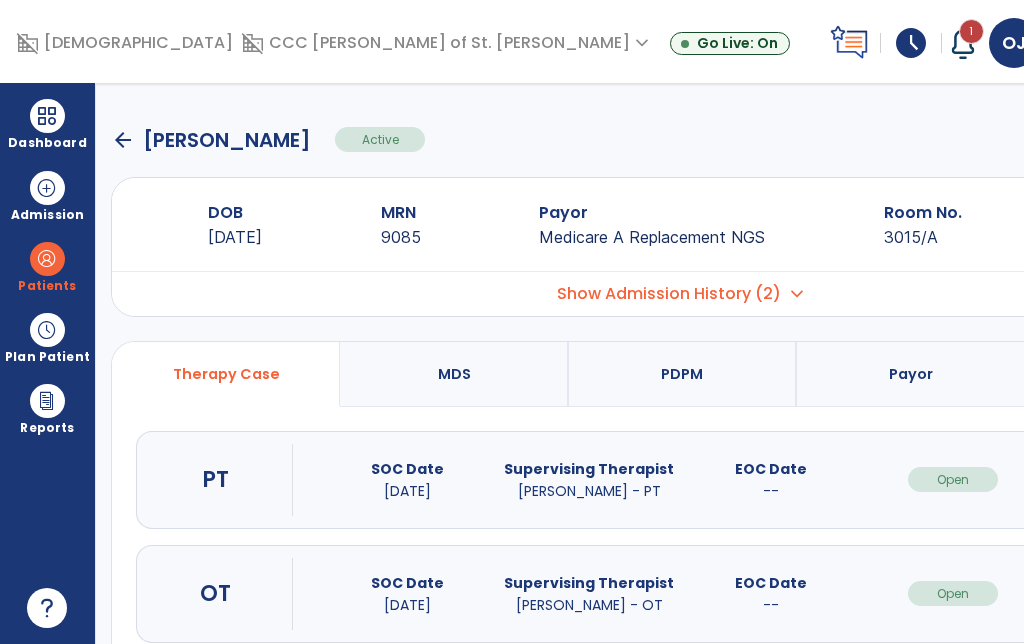 click on "arrow_back" 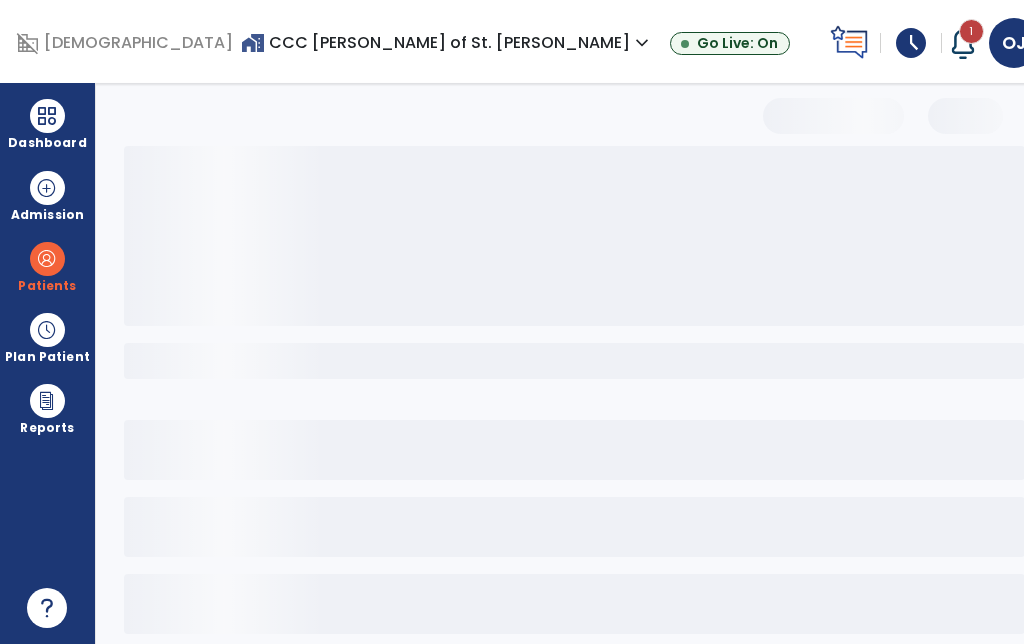 select on "***" 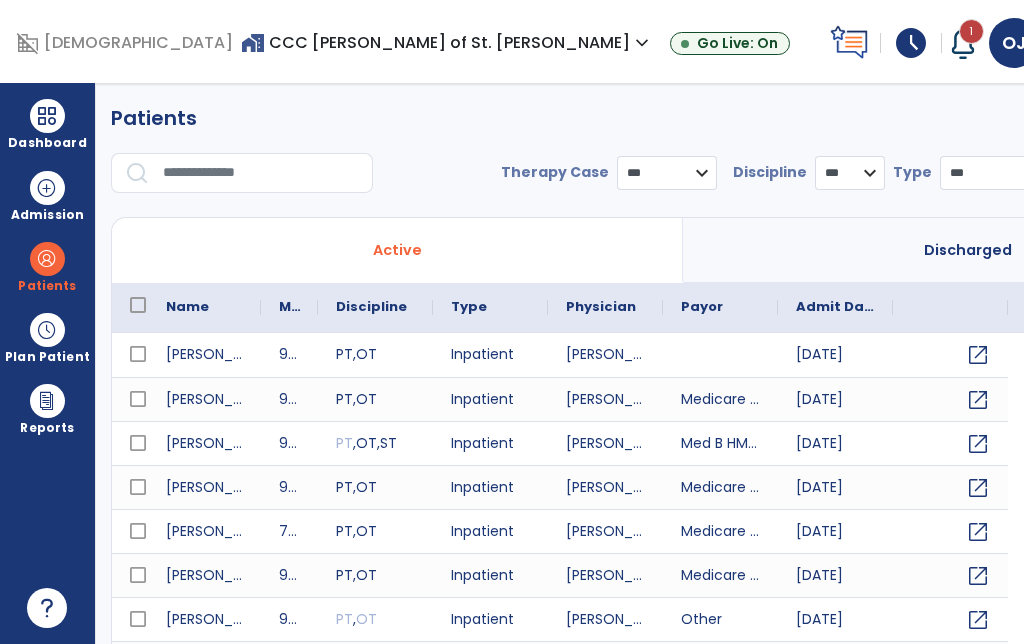 click at bounding box center [261, 173] 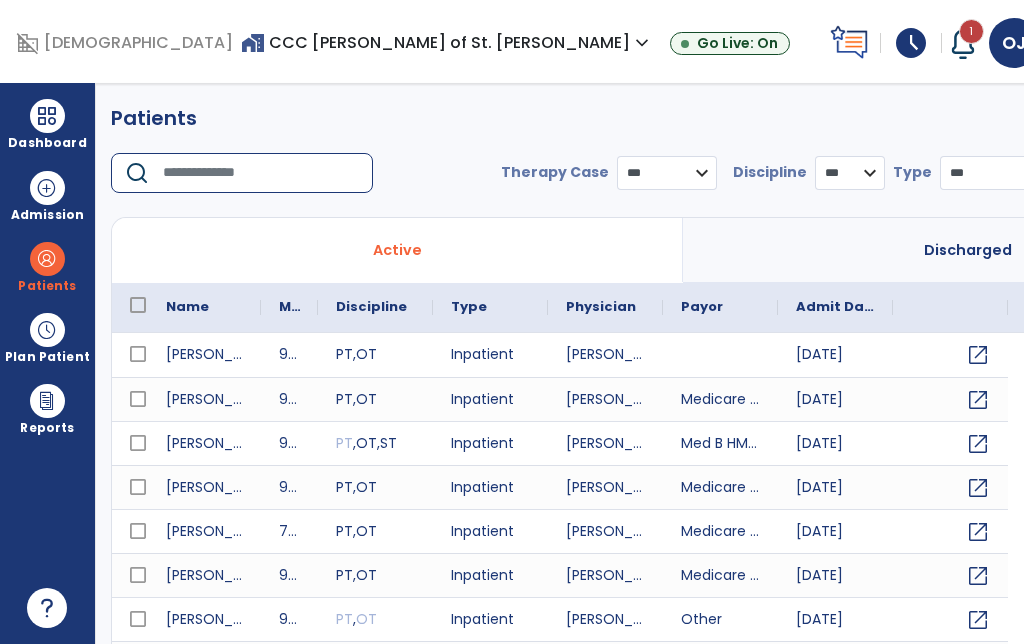 click on "Dashboard" at bounding box center [47, 124] 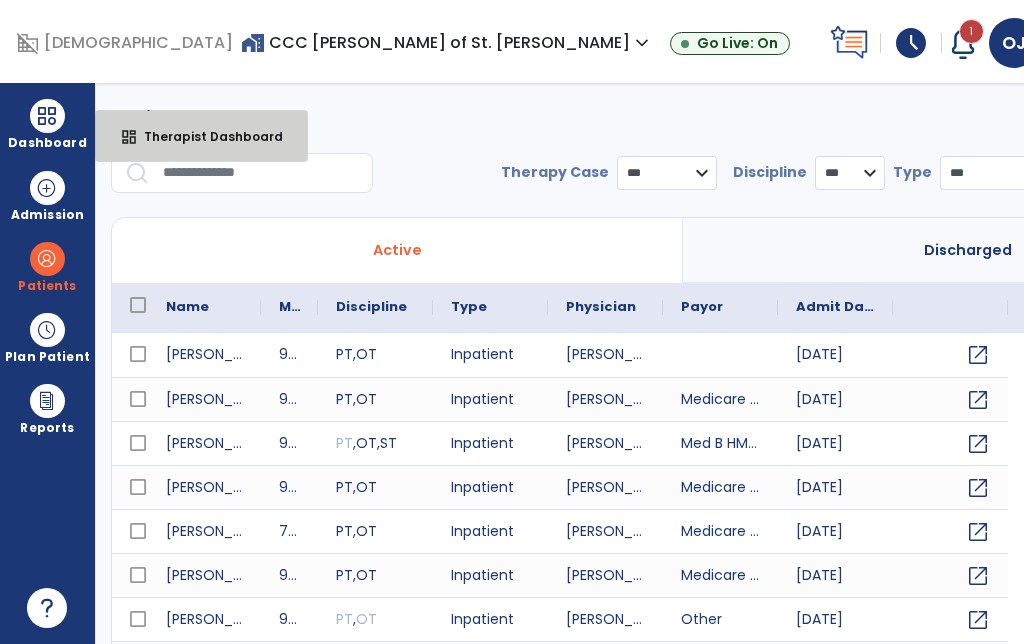 click on "Therapist Dashboard" at bounding box center [205, 136] 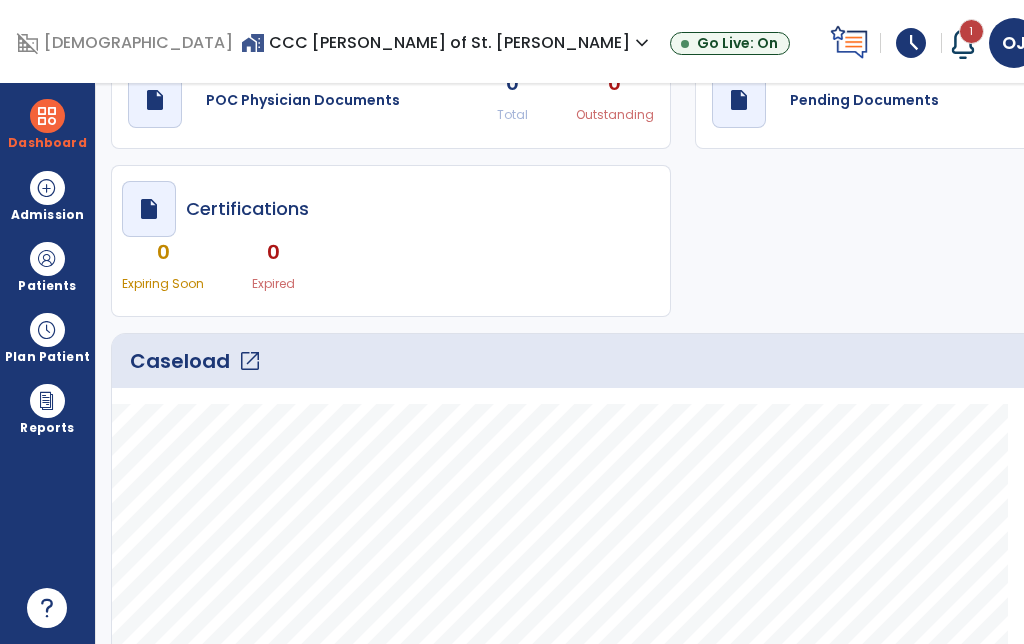 scroll, scrollTop: 176, scrollLeft: 0, axis: vertical 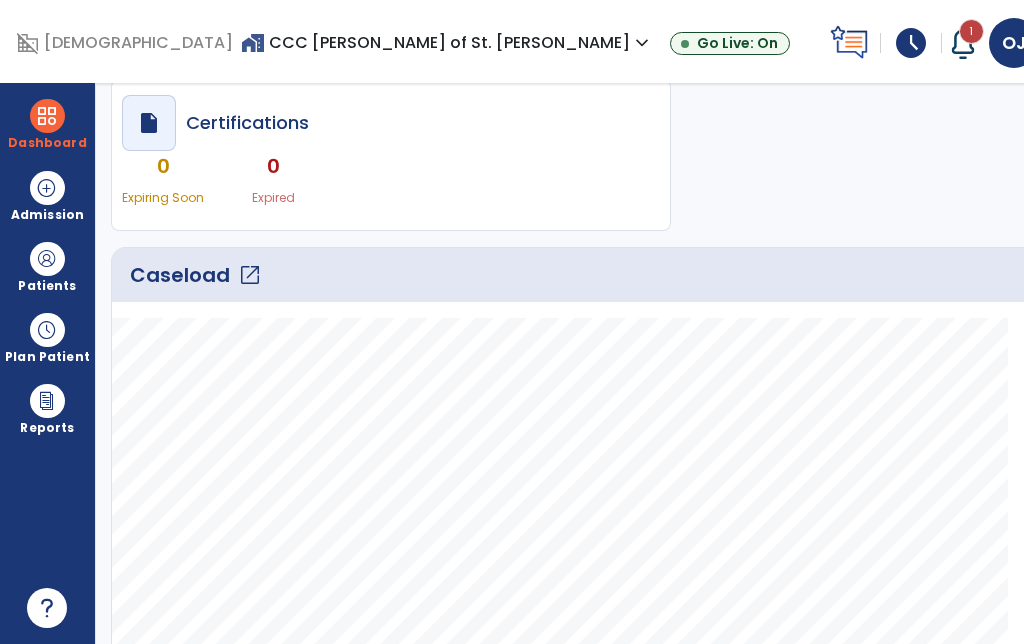 click on "schedule" at bounding box center [911, 43] 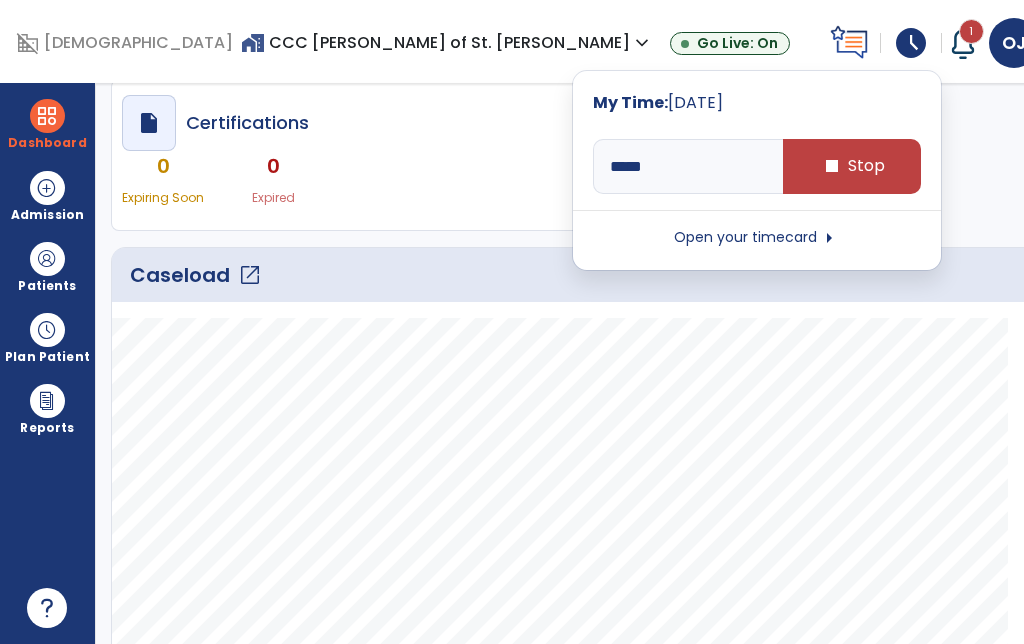 click on "stop  Stop" at bounding box center [852, 166] 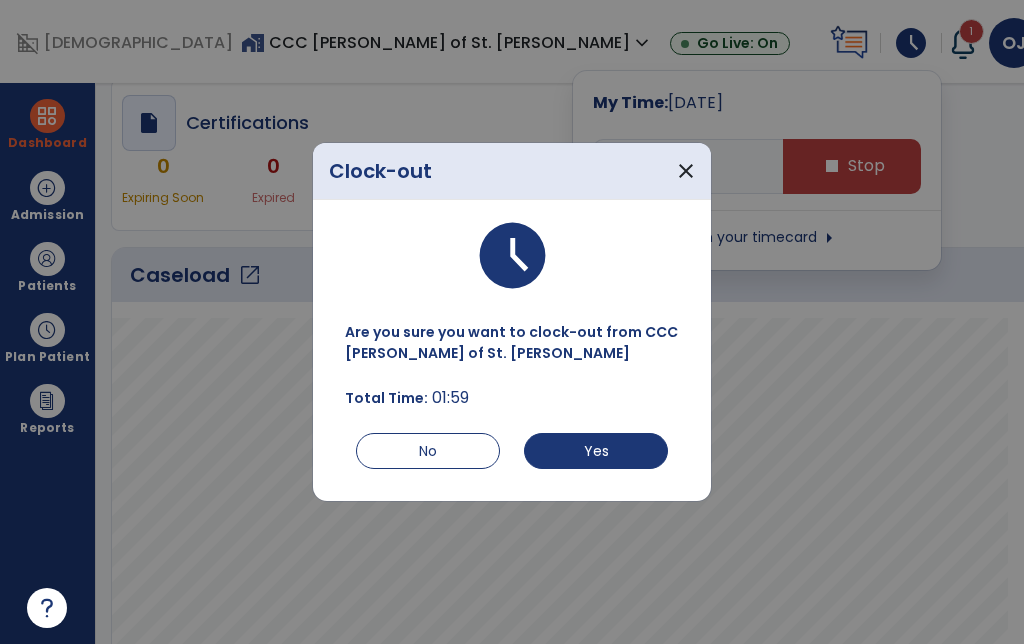 click on "Yes" at bounding box center [596, 451] 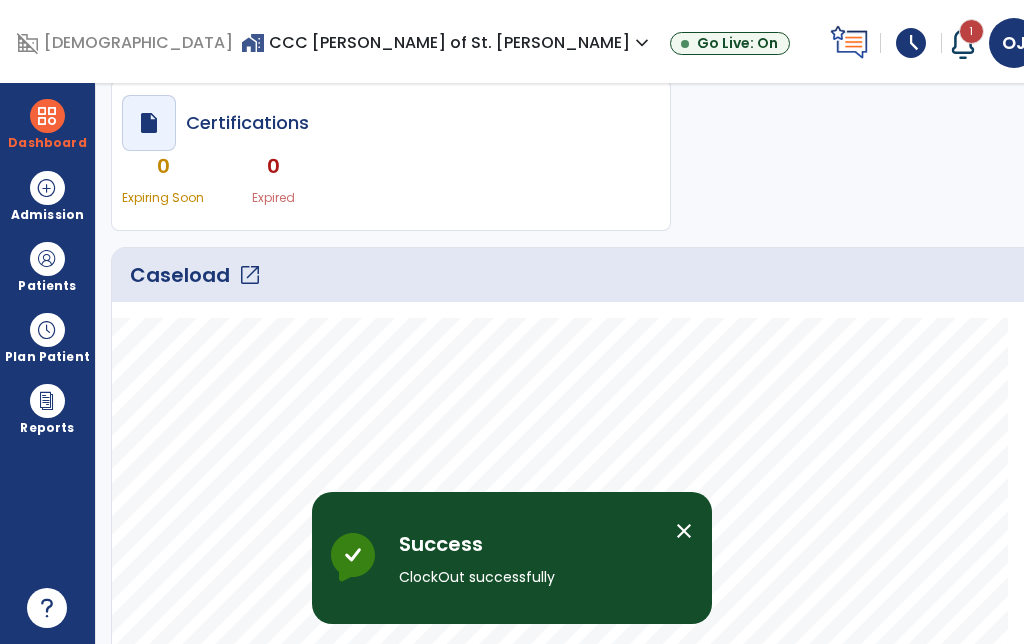 click on "schedule" at bounding box center (911, 43) 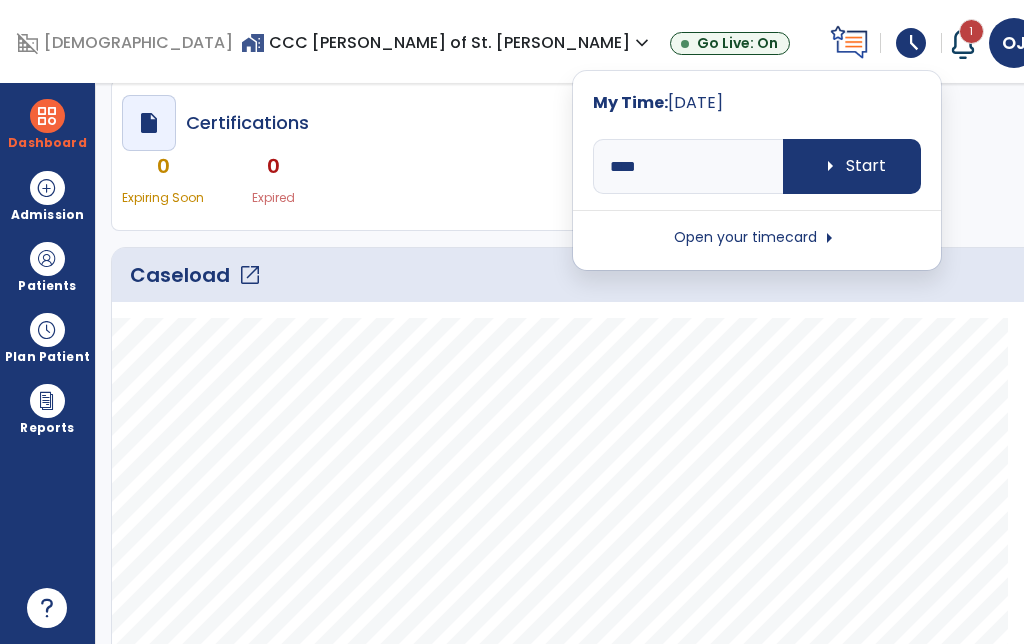 click on "Open your timecard  arrow_right" at bounding box center (757, 238) 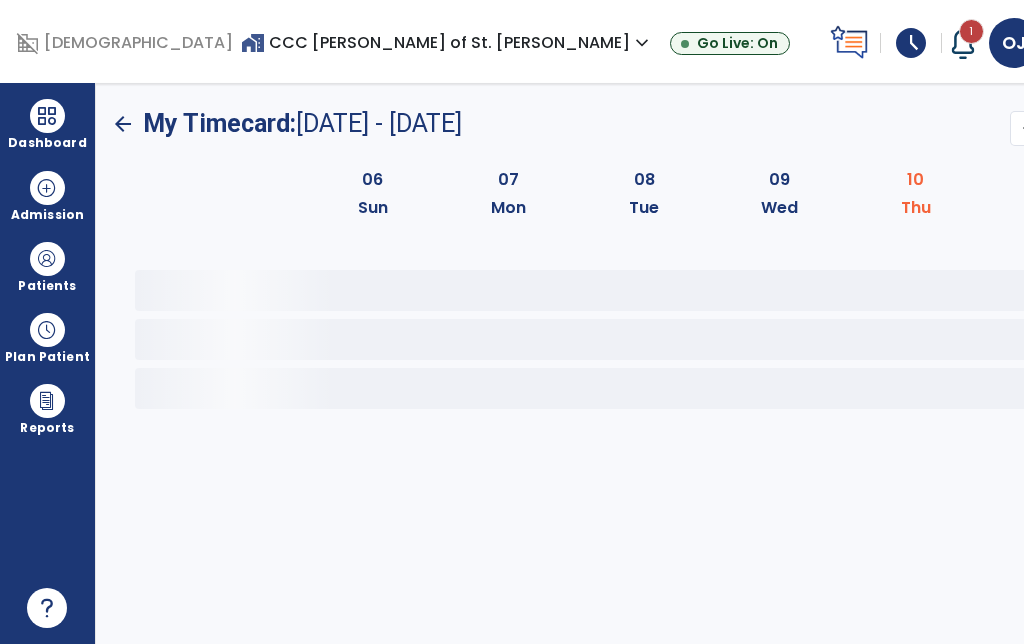 scroll, scrollTop: 0, scrollLeft: 0, axis: both 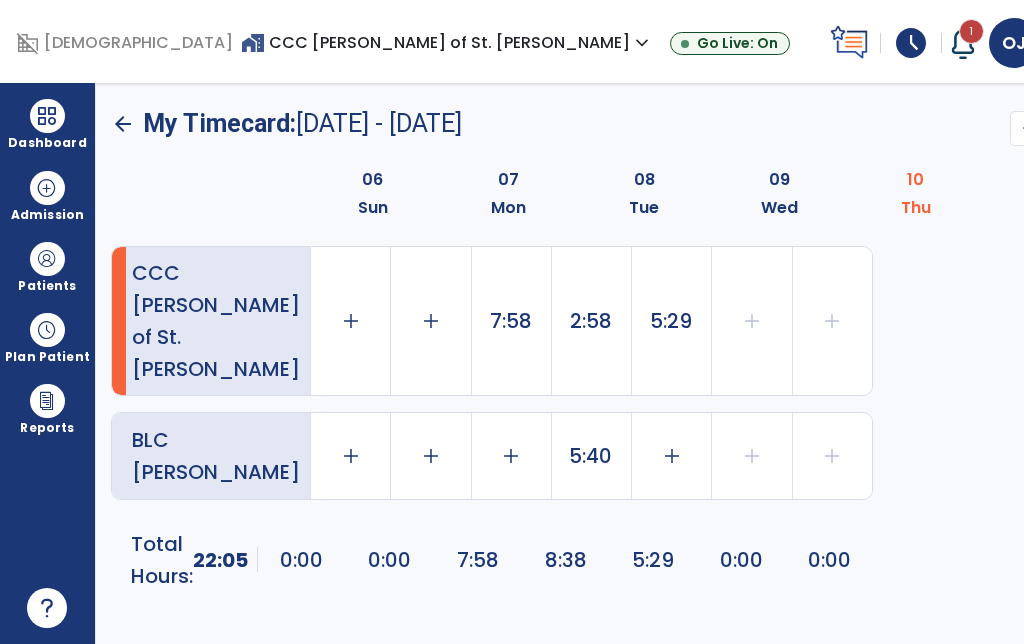 click on "5:29" 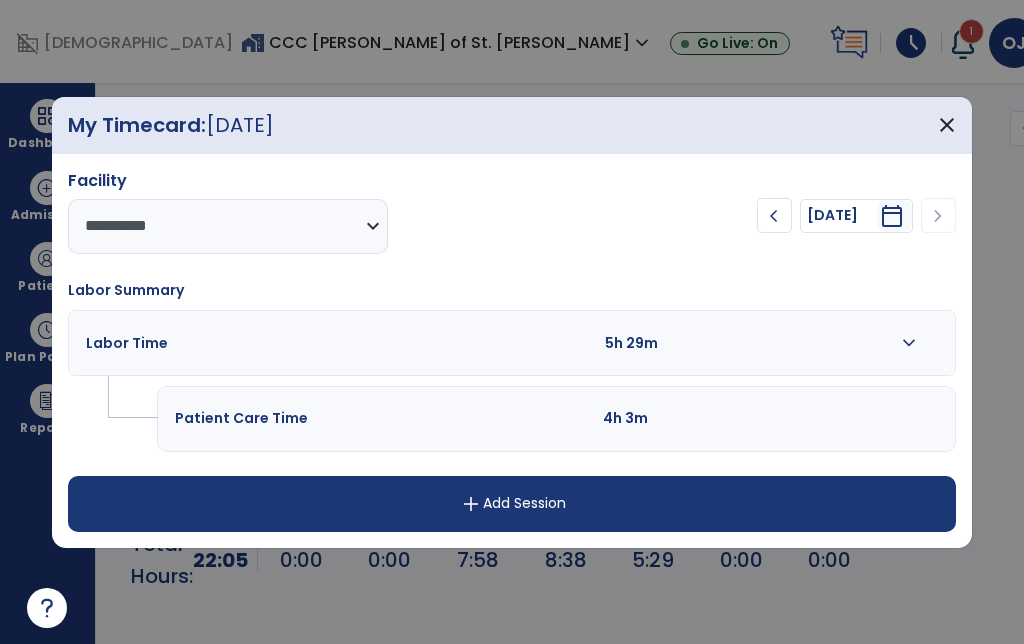 click on "expand_more" at bounding box center (909, 343) 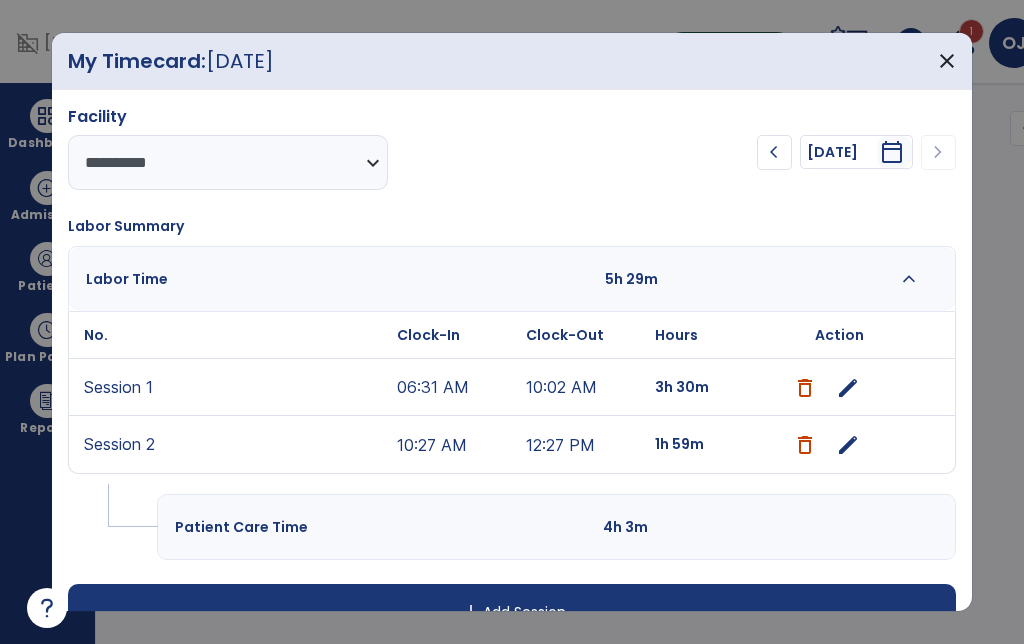 click on "edit" at bounding box center (848, 388) 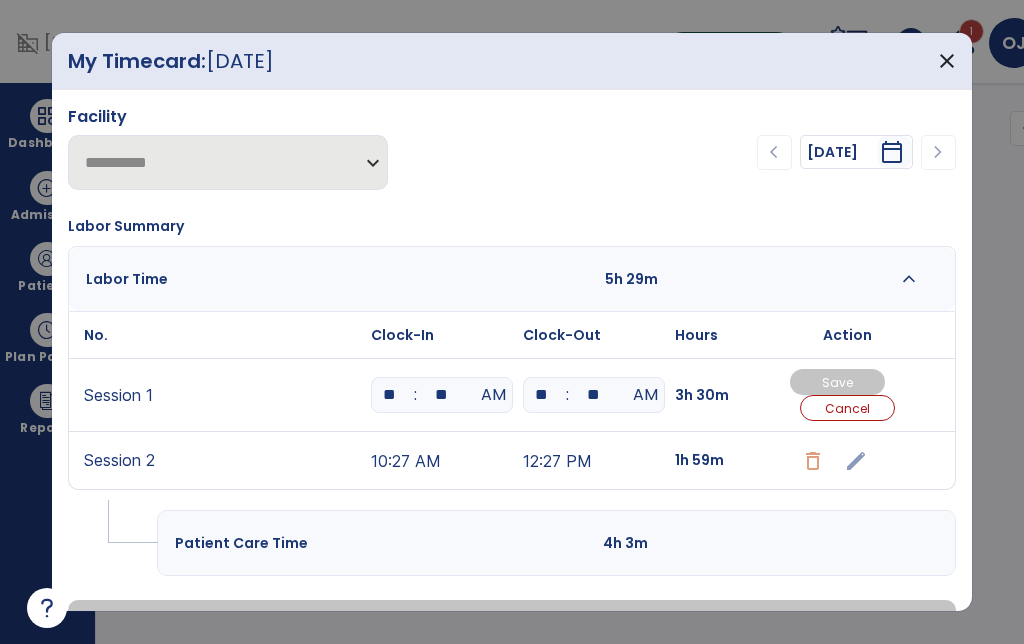 click on "**" at bounding box center (442, 395) 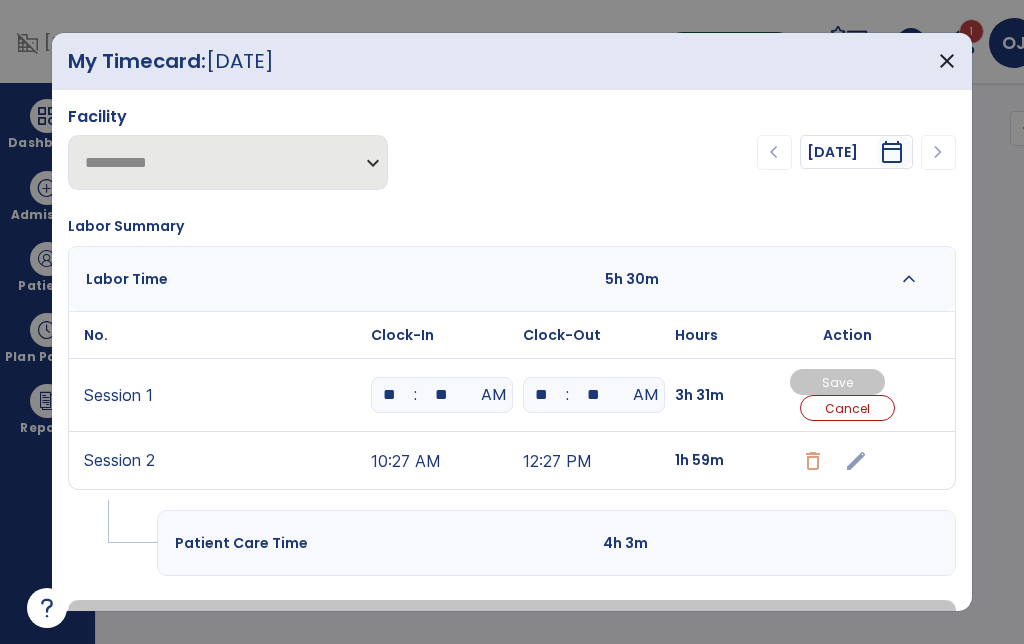 type on "*" 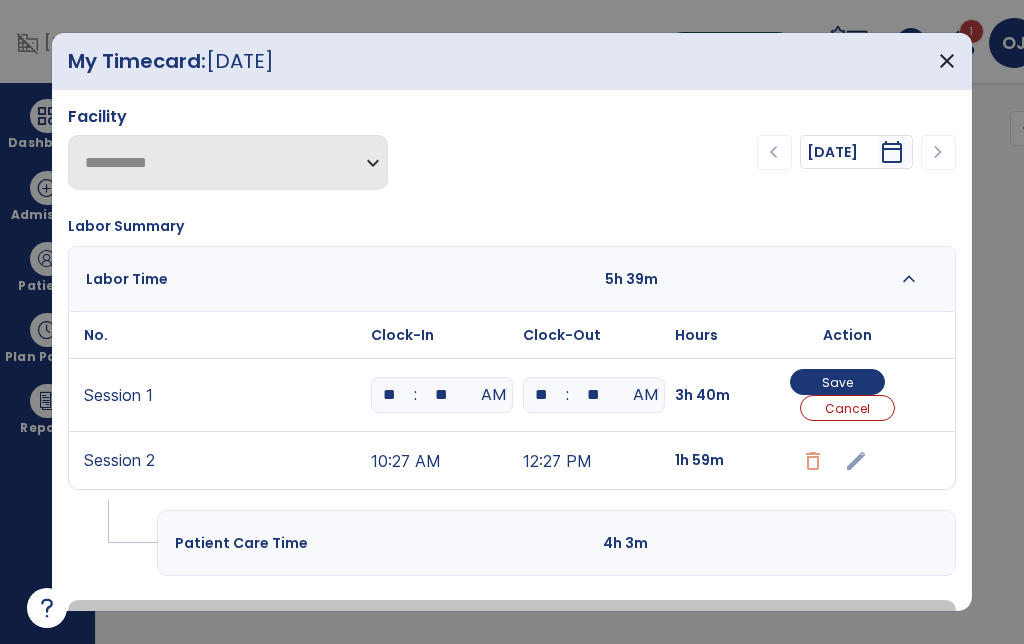 click on "**" at bounding box center [542, 395] 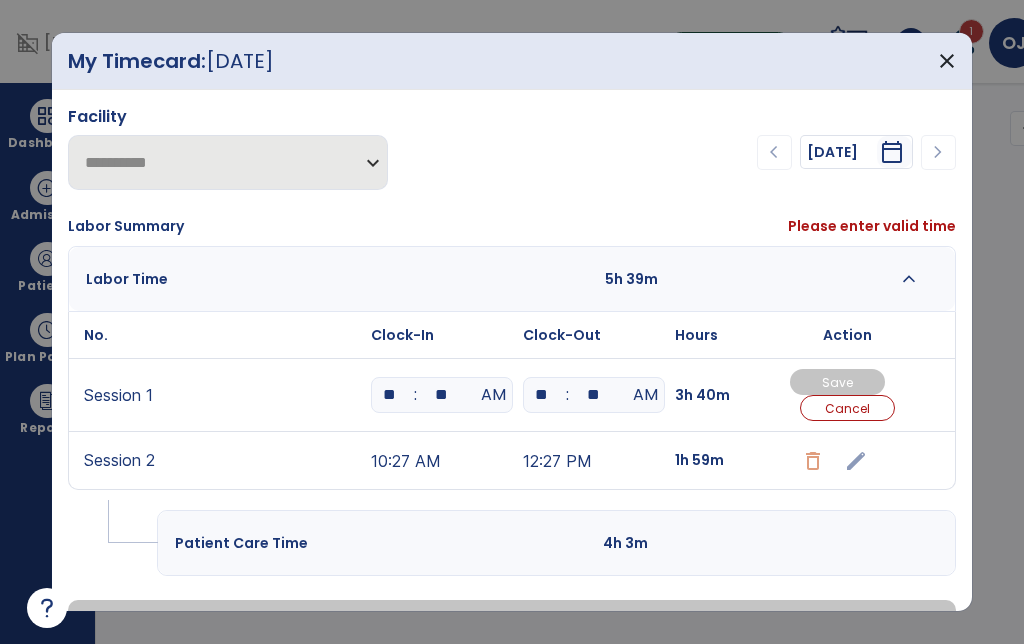 type on "**" 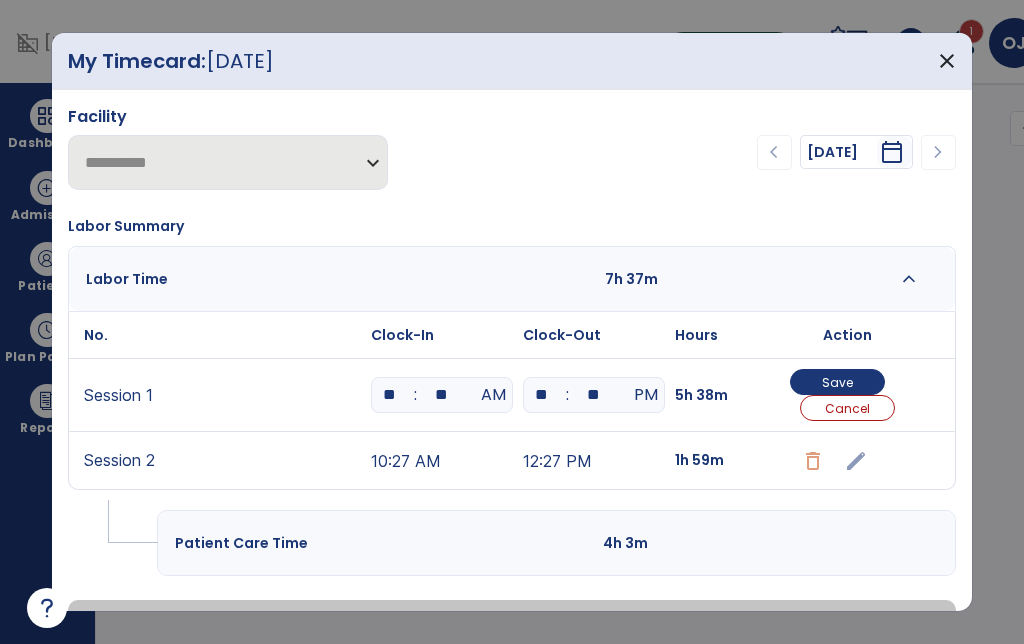 click on "Save" at bounding box center (837, 382) 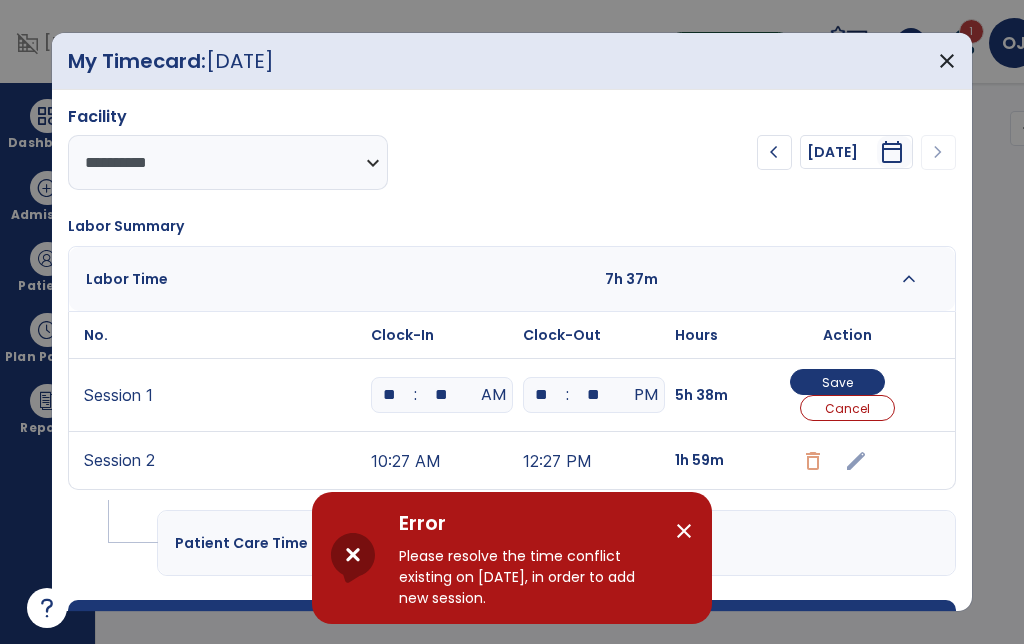 click on "close" at bounding box center (692, 534) 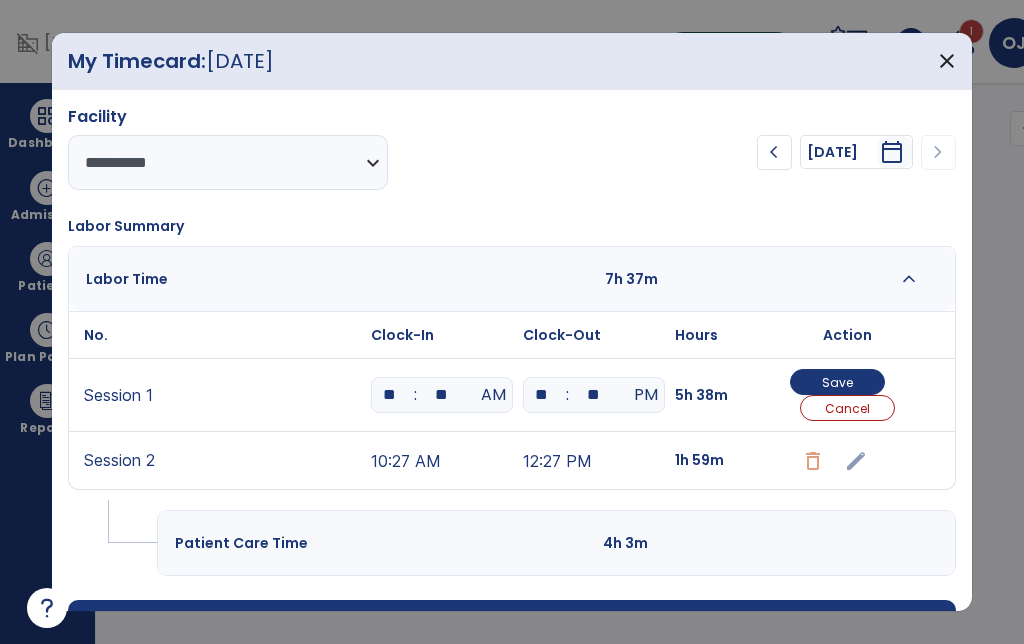 click on "**" at bounding box center (542, 395) 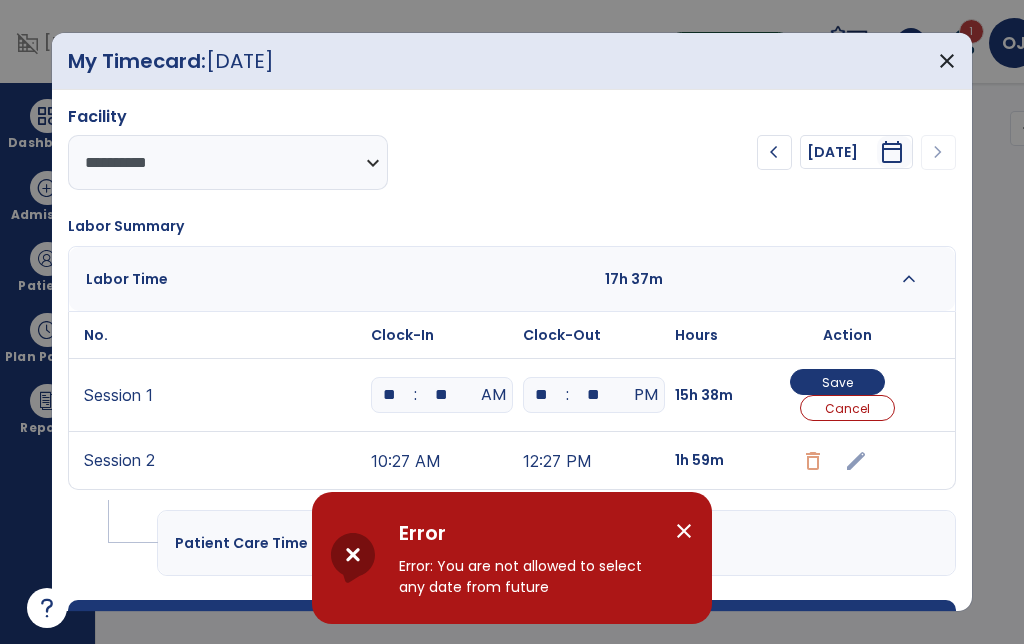 click on "Save" at bounding box center (837, 382) 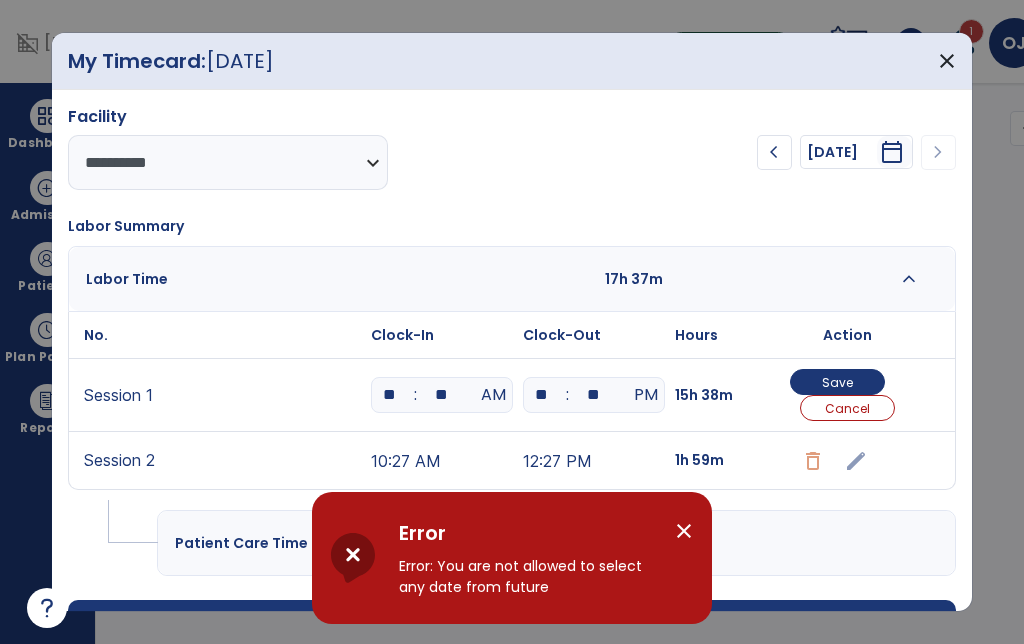 click on "PM" at bounding box center [646, 395] 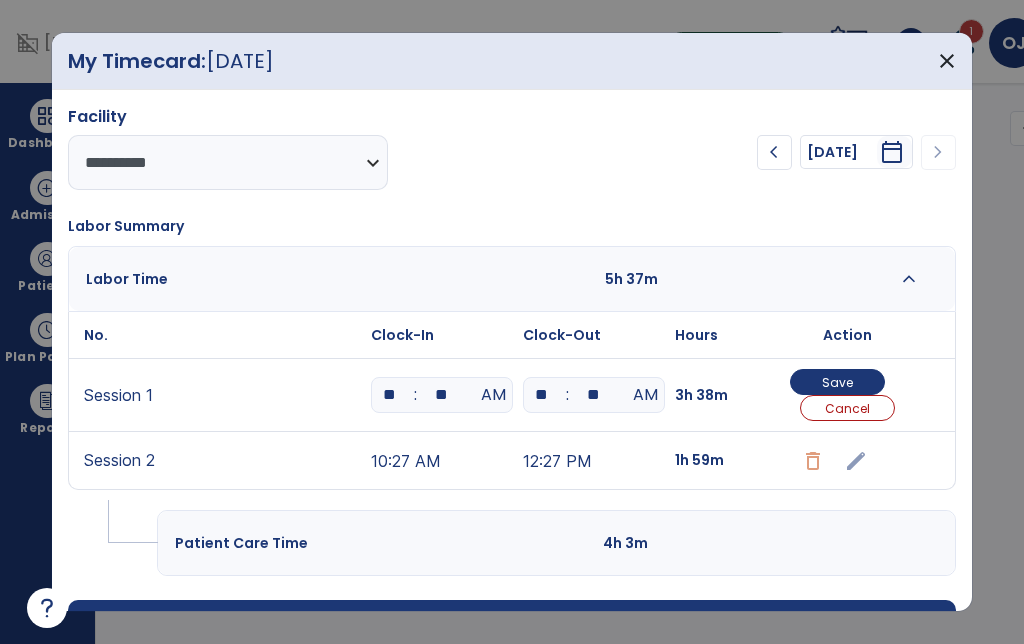 click on "Save" at bounding box center (837, 382) 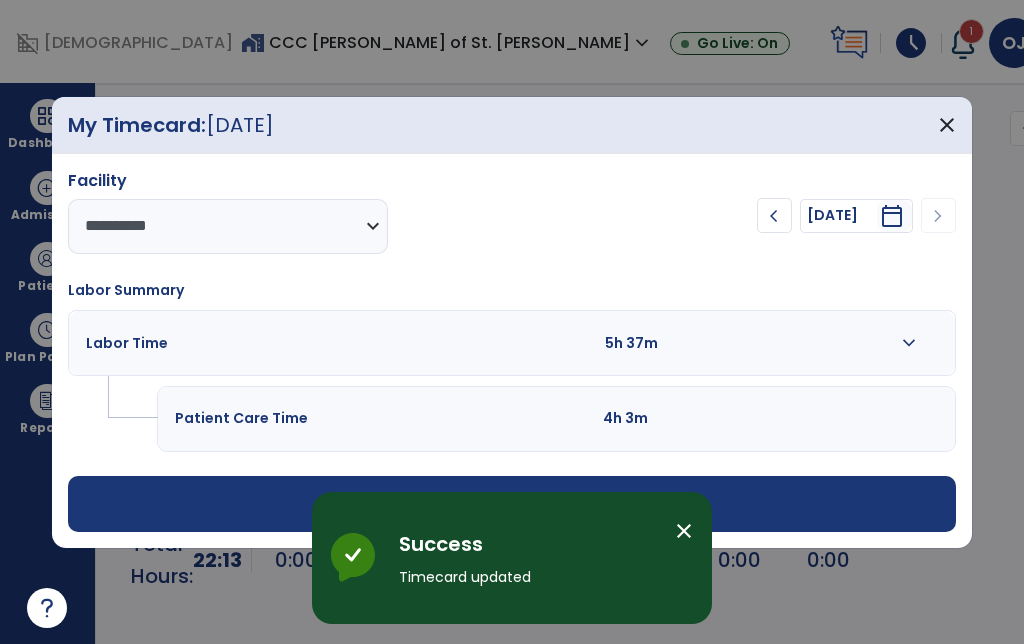 click on "expand_more" at bounding box center [909, 343] 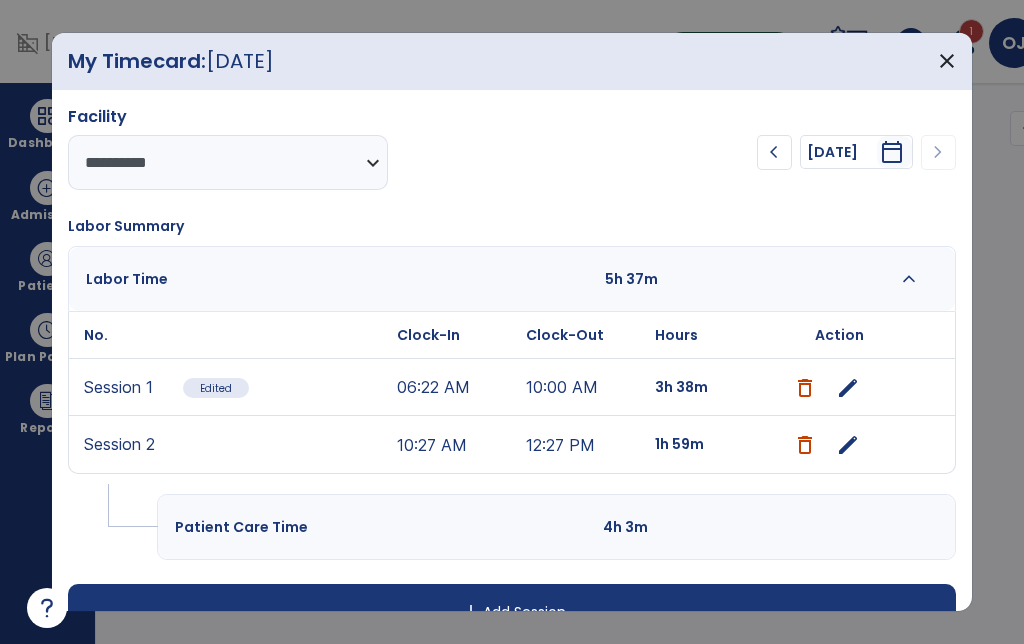 click at bounding box center [805, 445] 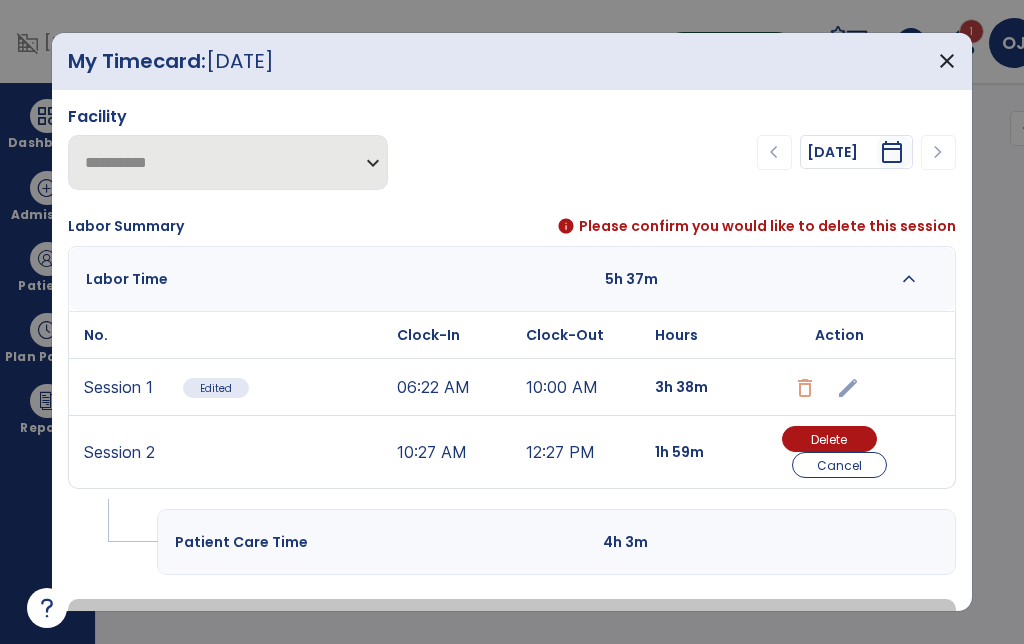 click on "Delete" at bounding box center (829, 439) 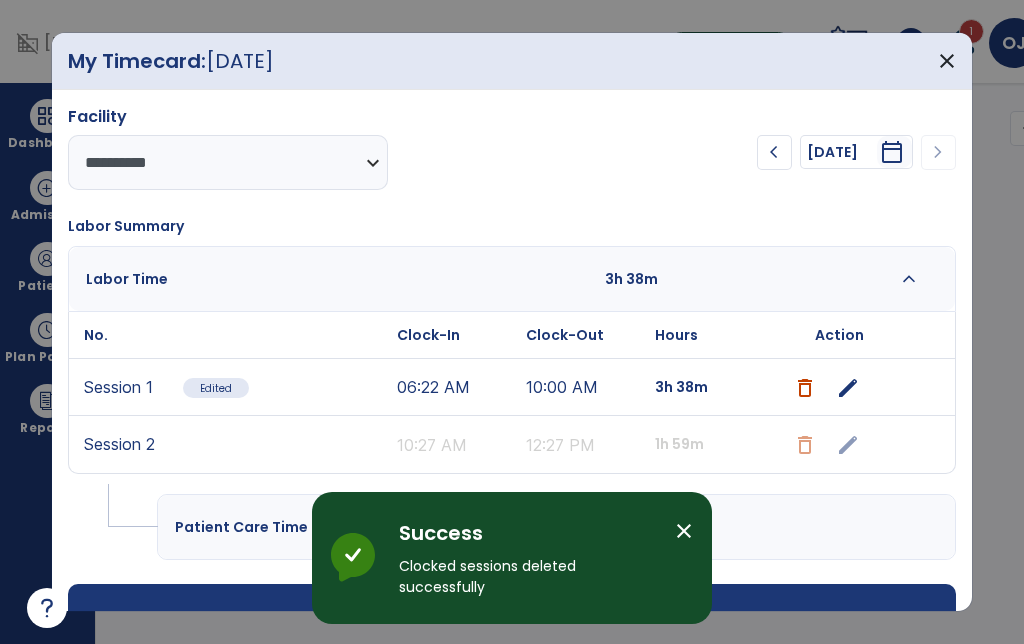 click on "edit" at bounding box center [848, 388] 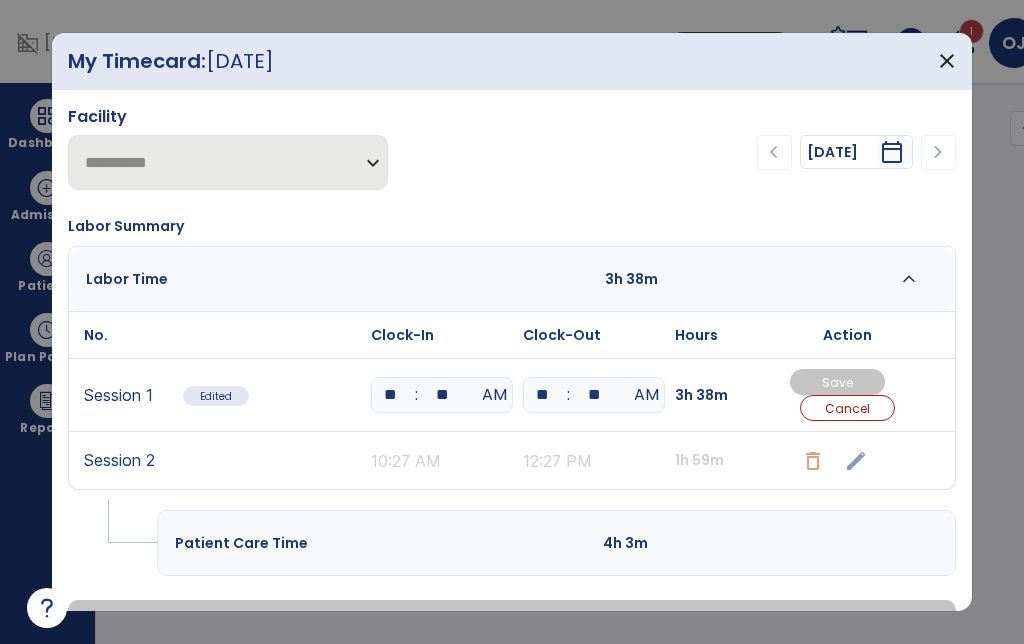 click on "**" at bounding box center (594, 395) 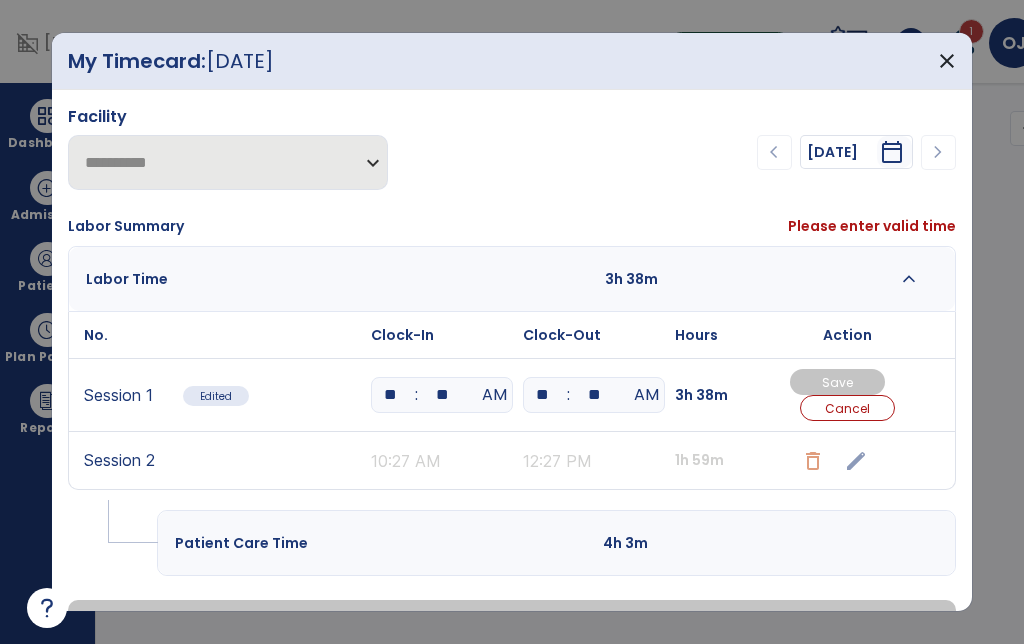 click on "AM" at bounding box center [646, 395] 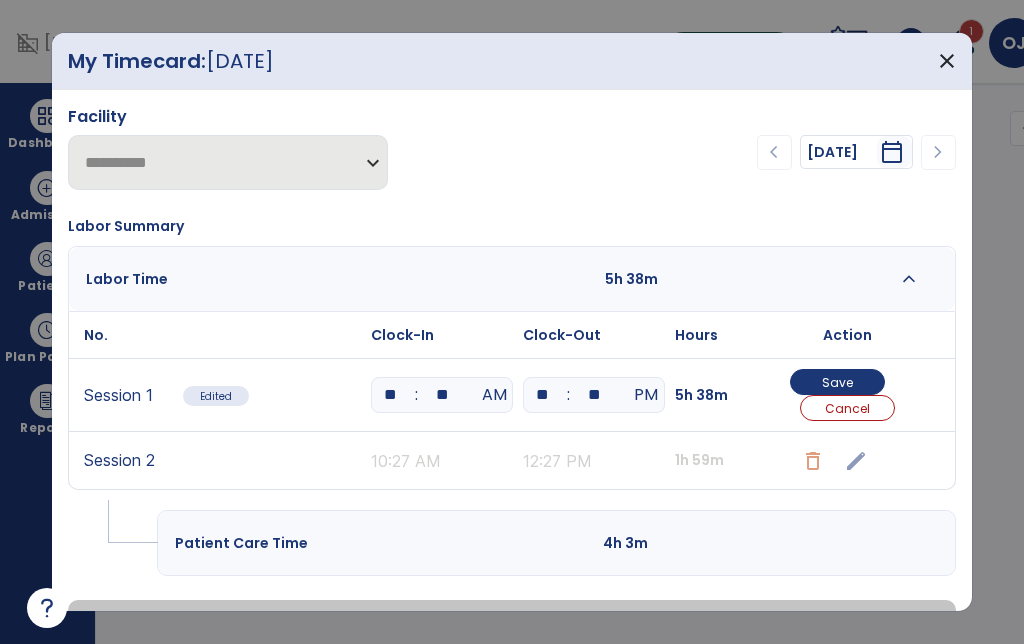 click on "Save" at bounding box center [837, 382] 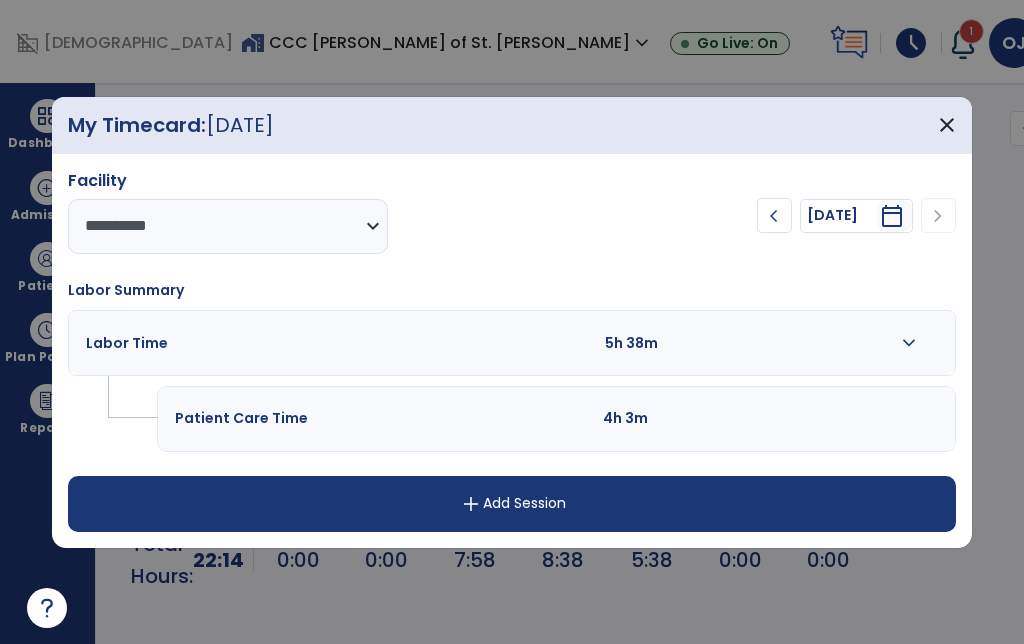 click on "expand_more" at bounding box center (909, 343) 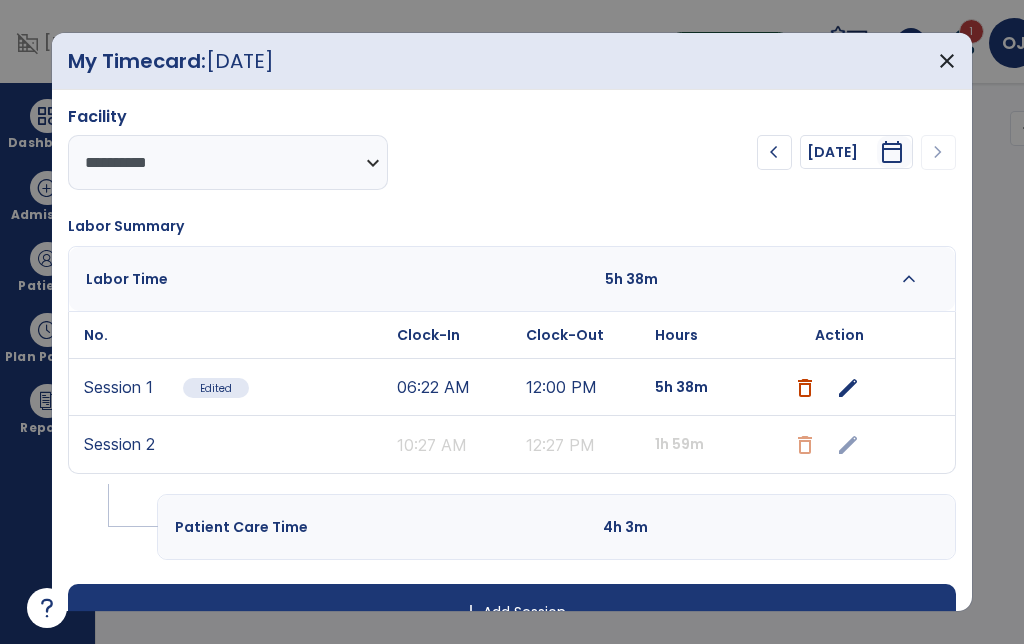 click on "close" at bounding box center (947, 61) 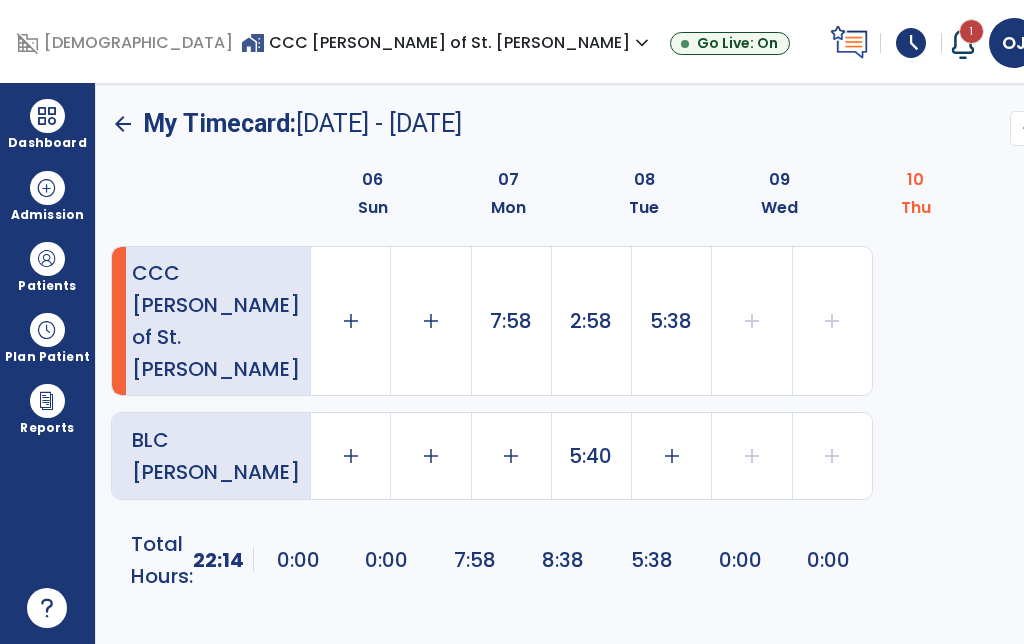 click on "Dashboard" at bounding box center [47, 143] 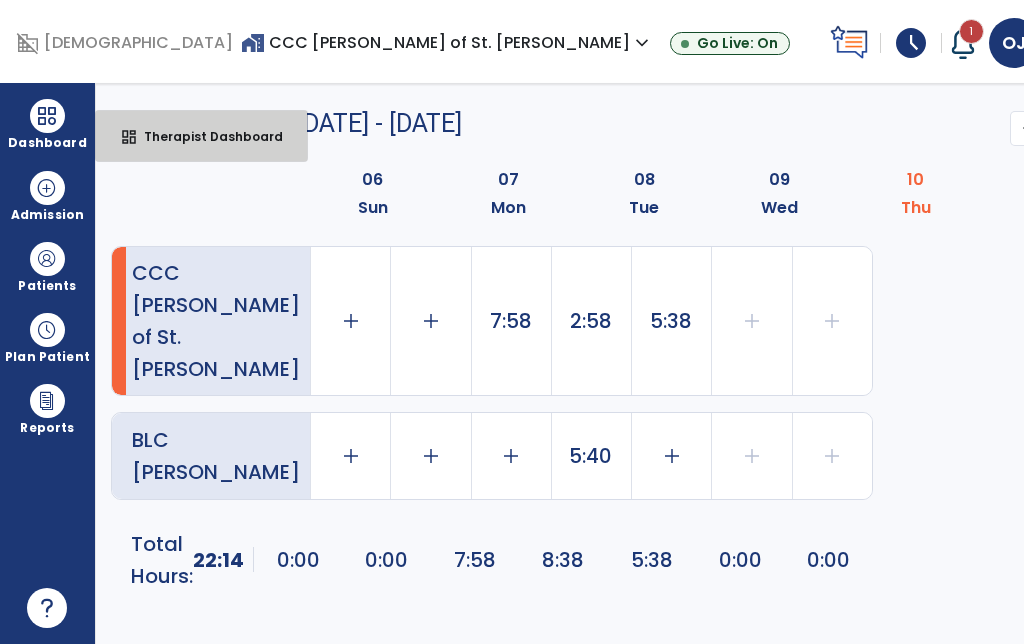 click on "Therapist Dashboard" at bounding box center [205, 136] 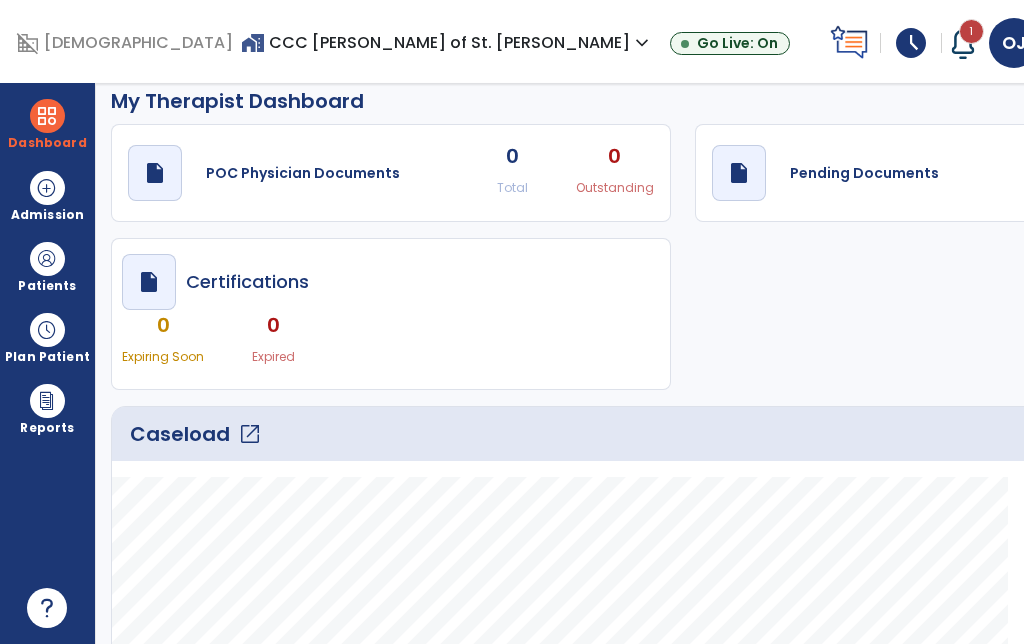 scroll, scrollTop: 16, scrollLeft: 0, axis: vertical 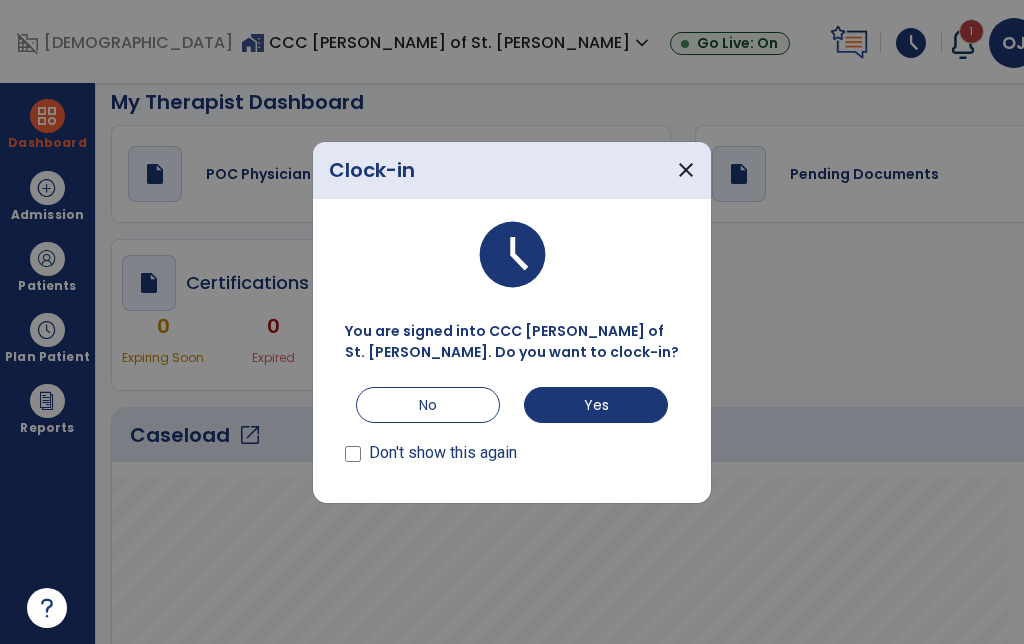 click on "Yes" at bounding box center (596, 405) 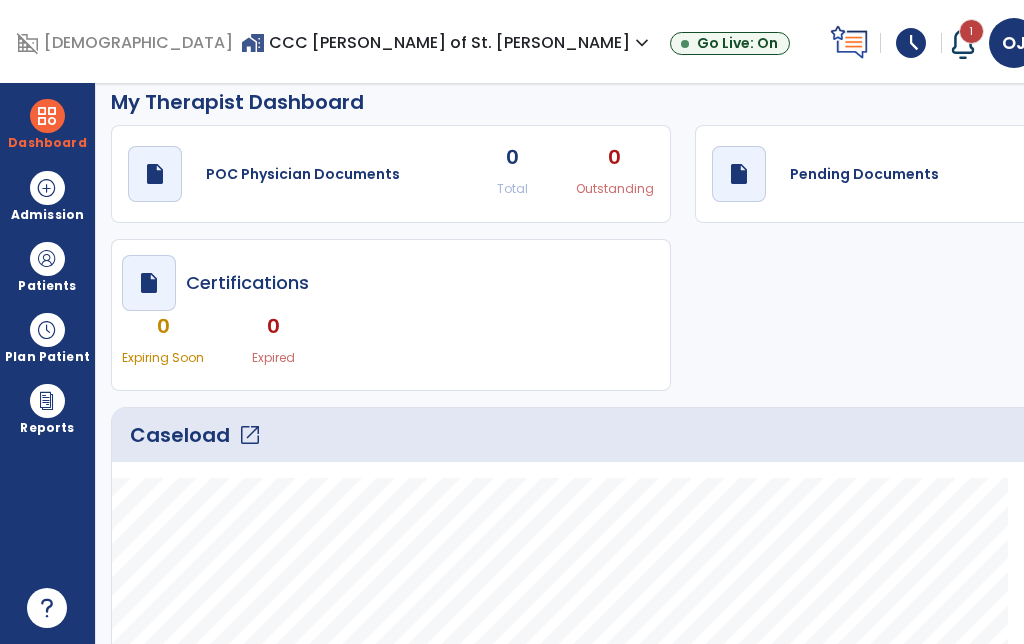 click on "0 Past Due" 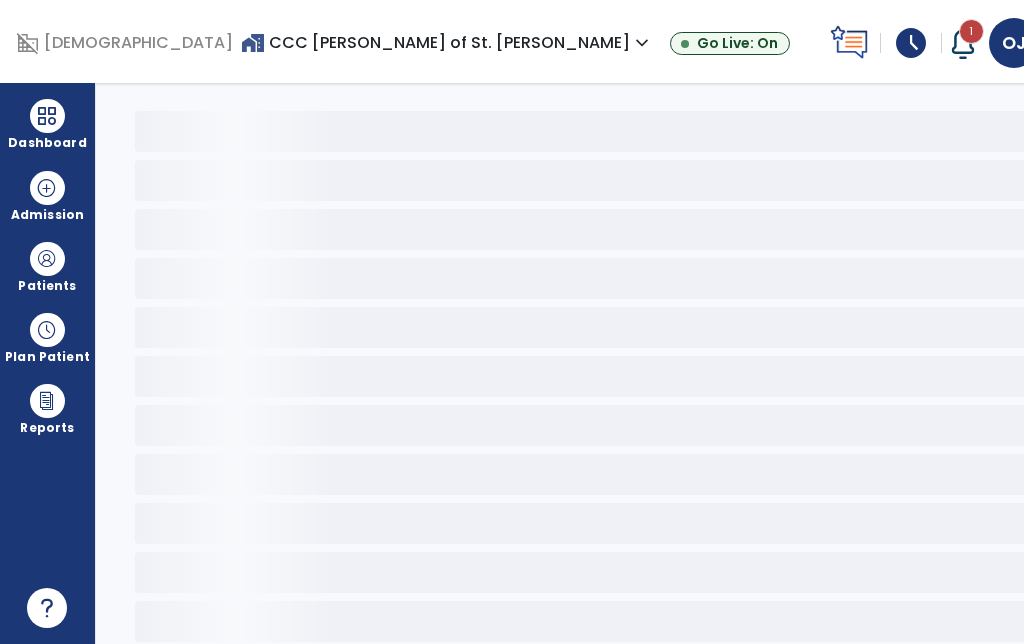 scroll, scrollTop: 0, scrollLeft: 0, axis: both 